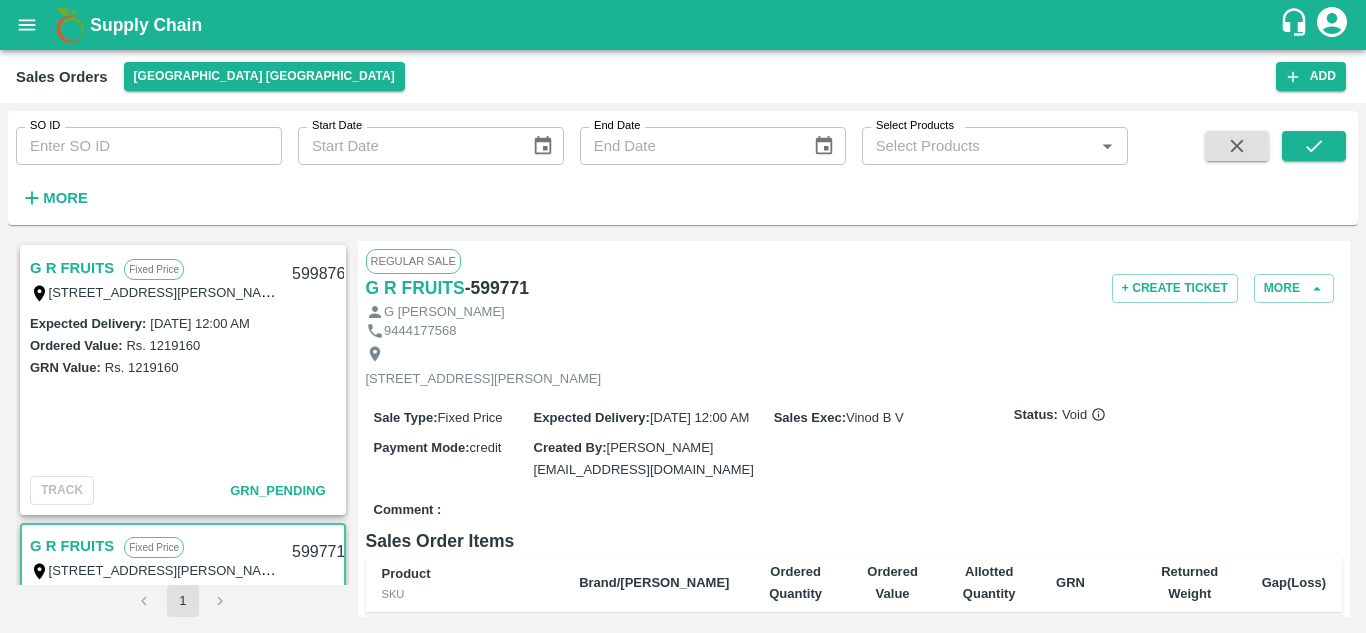 scroll, scrollTop: 0, scrollLeft: 0, axis: both 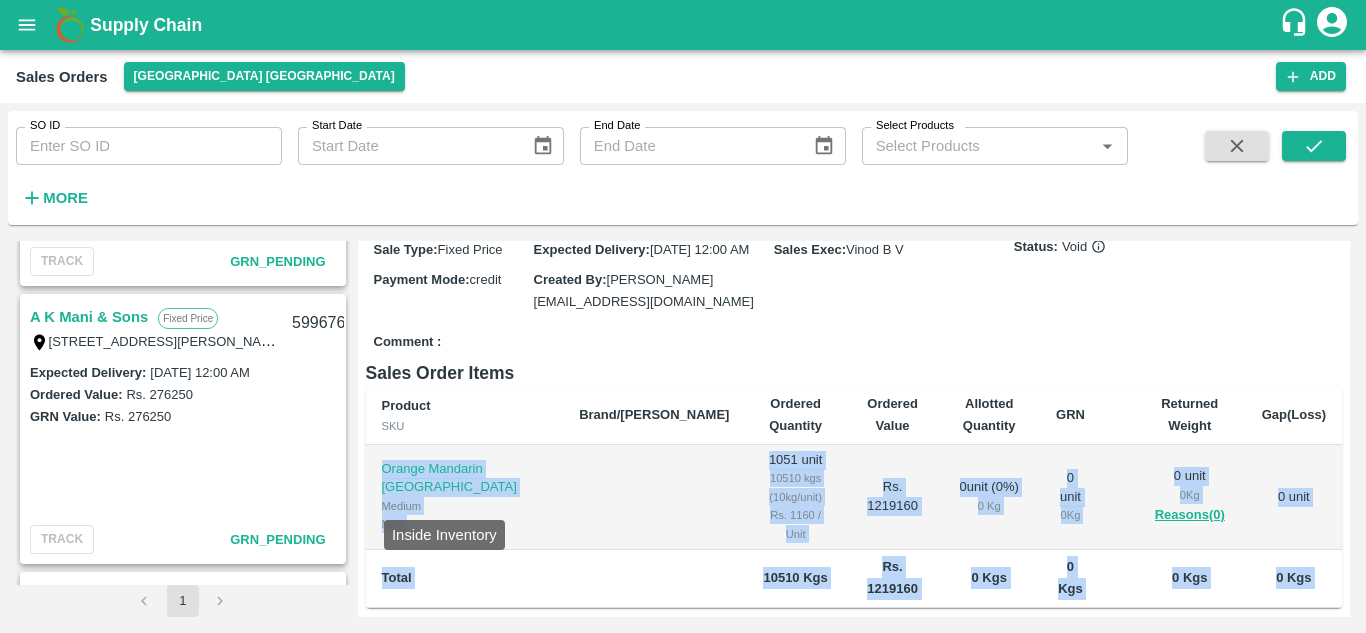 drag, startPoint x: 373, startPoint y: 474, endPoint x: 496, endPoint y: 518, distance: 130.63307 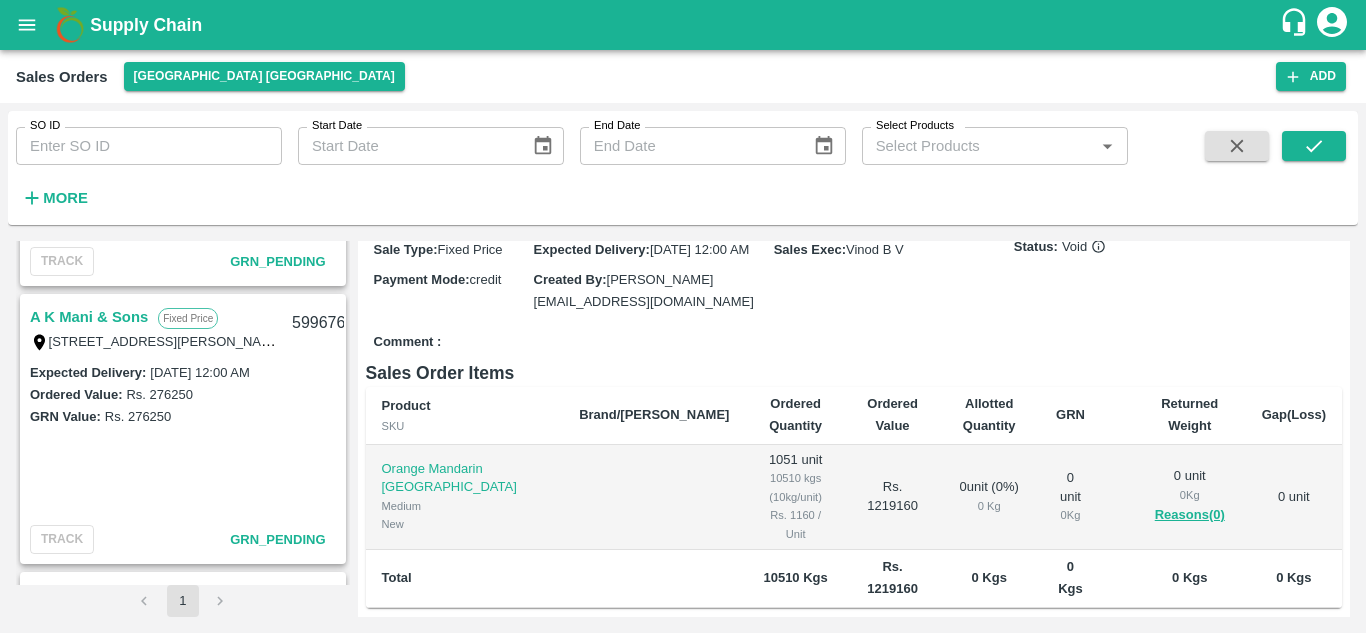 click on "Product SKU" at bounding box center (465, 416) 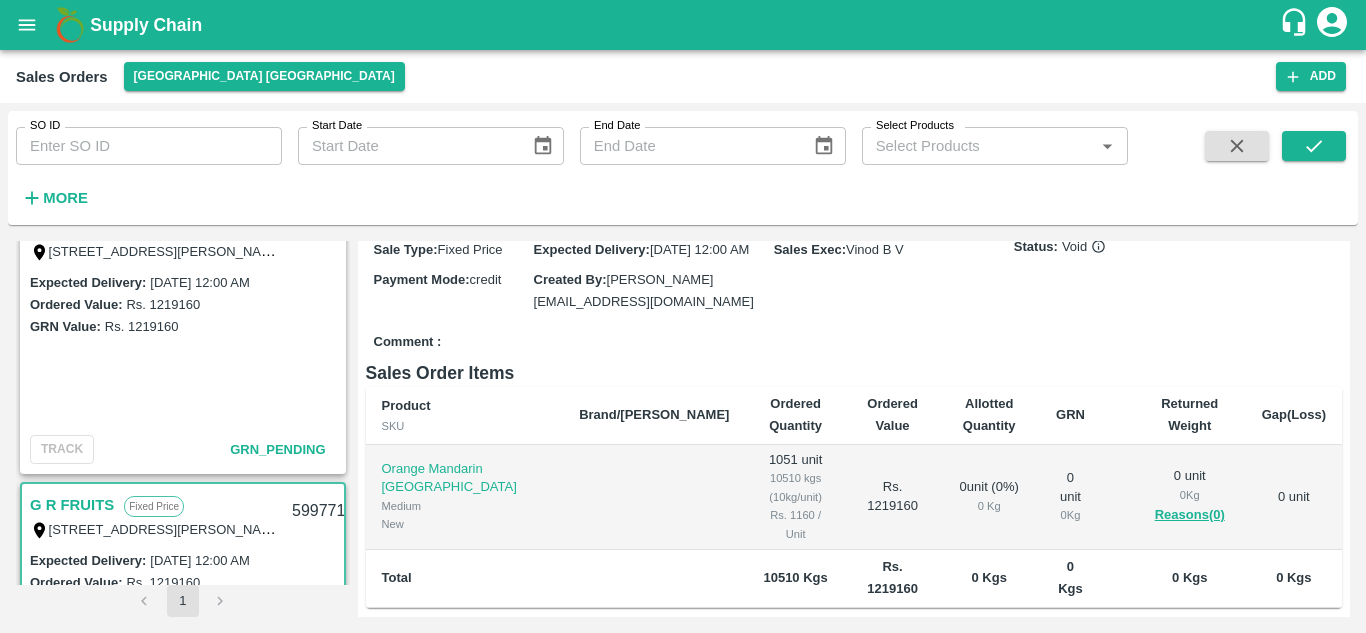 scroll, scrollTop: 0, scrollLeft: 0, axis: both 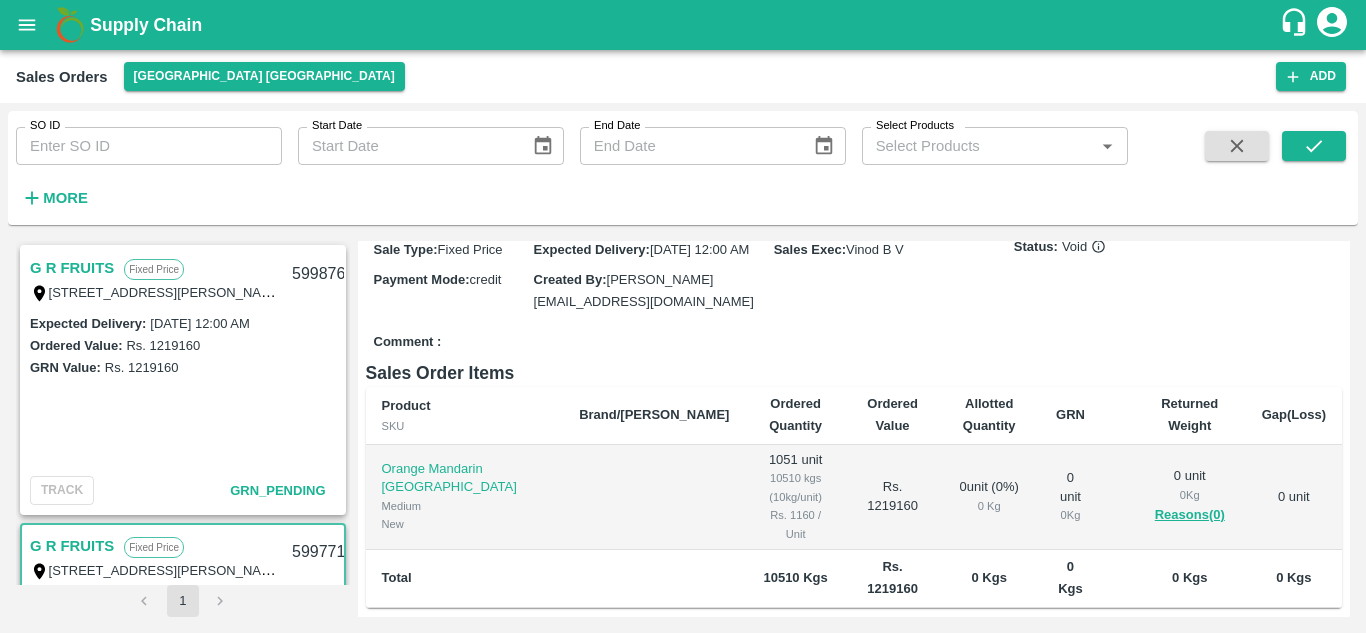 click on "G R FRUITS" at bounding box center [72, 268] 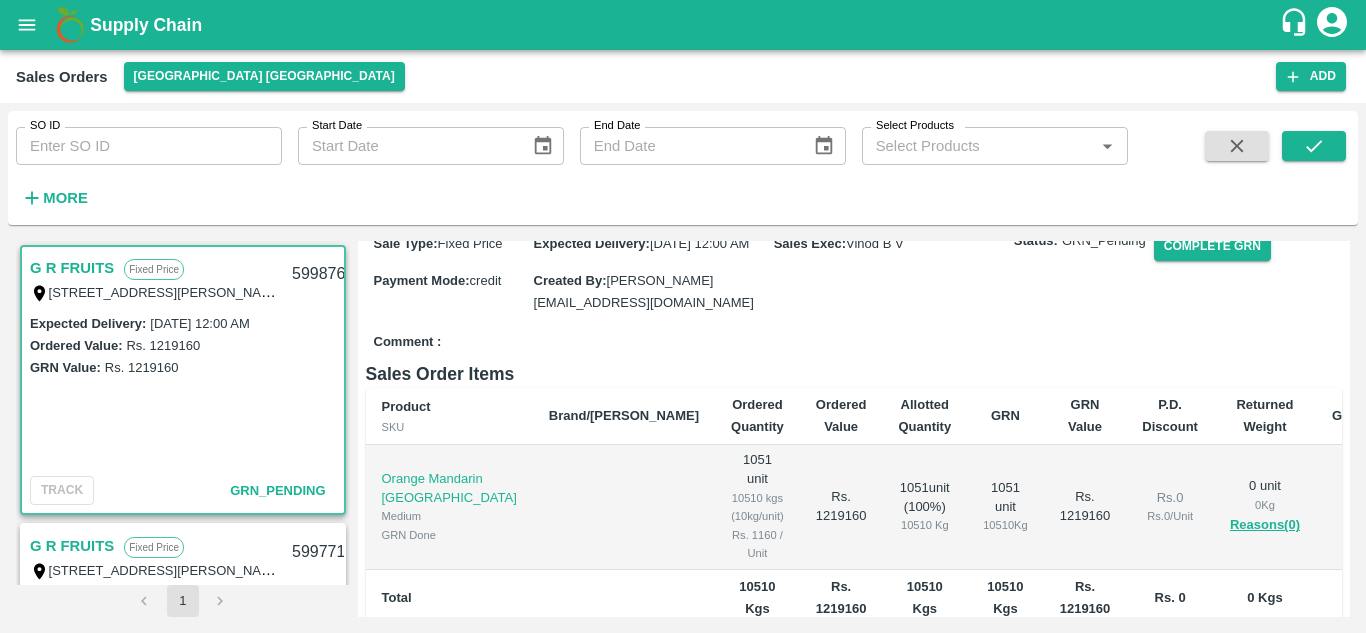 scroll, scrollTop: 177, scrollLeft: 0, axis: vertical 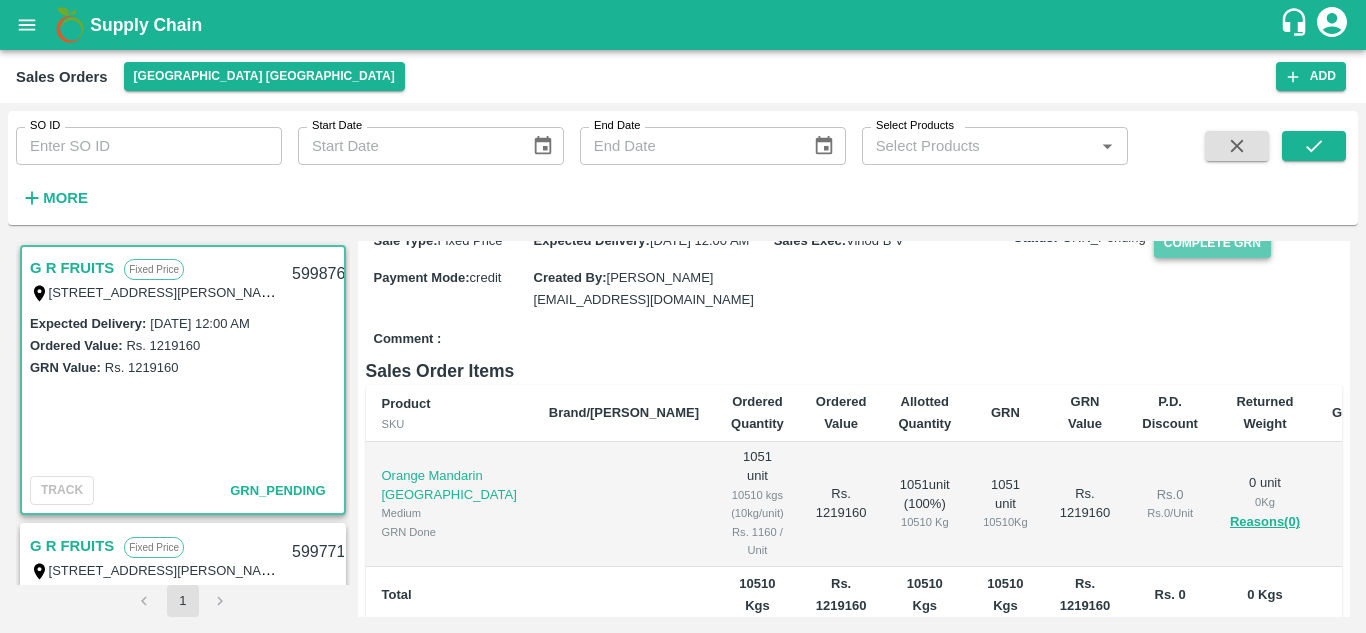 click on "Complete GRN" at bounding box center (1212, 243) 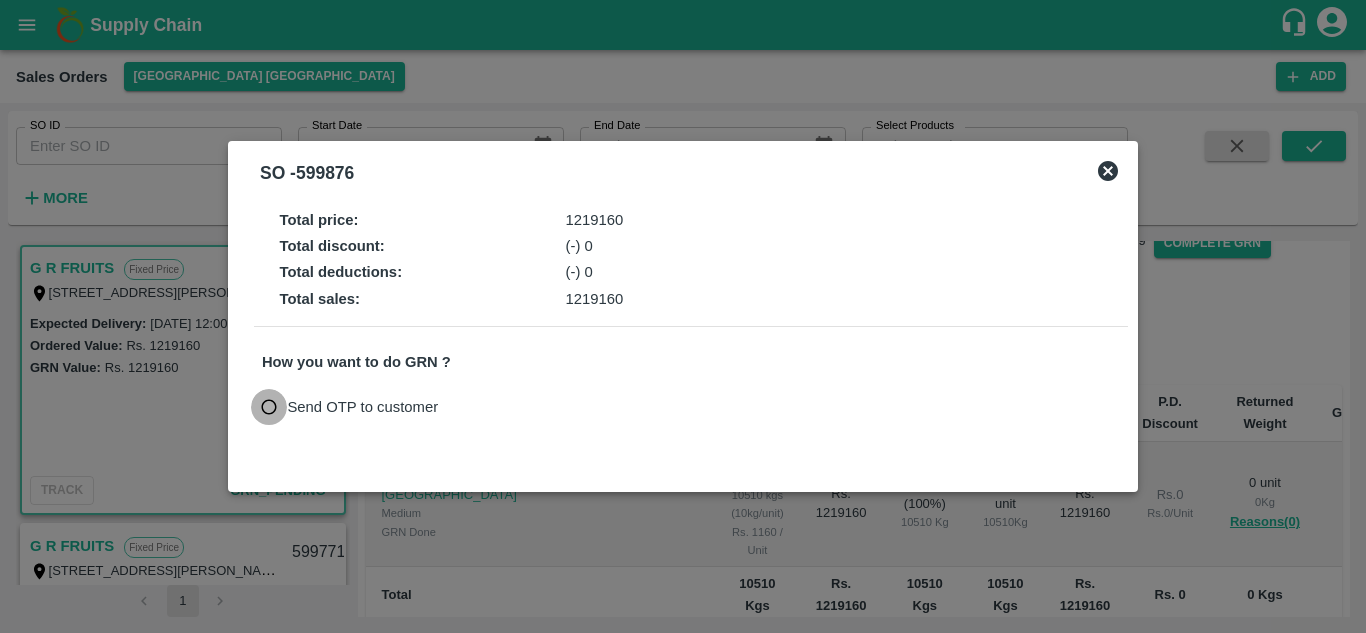 click on "Send OTP to customer" at bounding box center (269, 407) 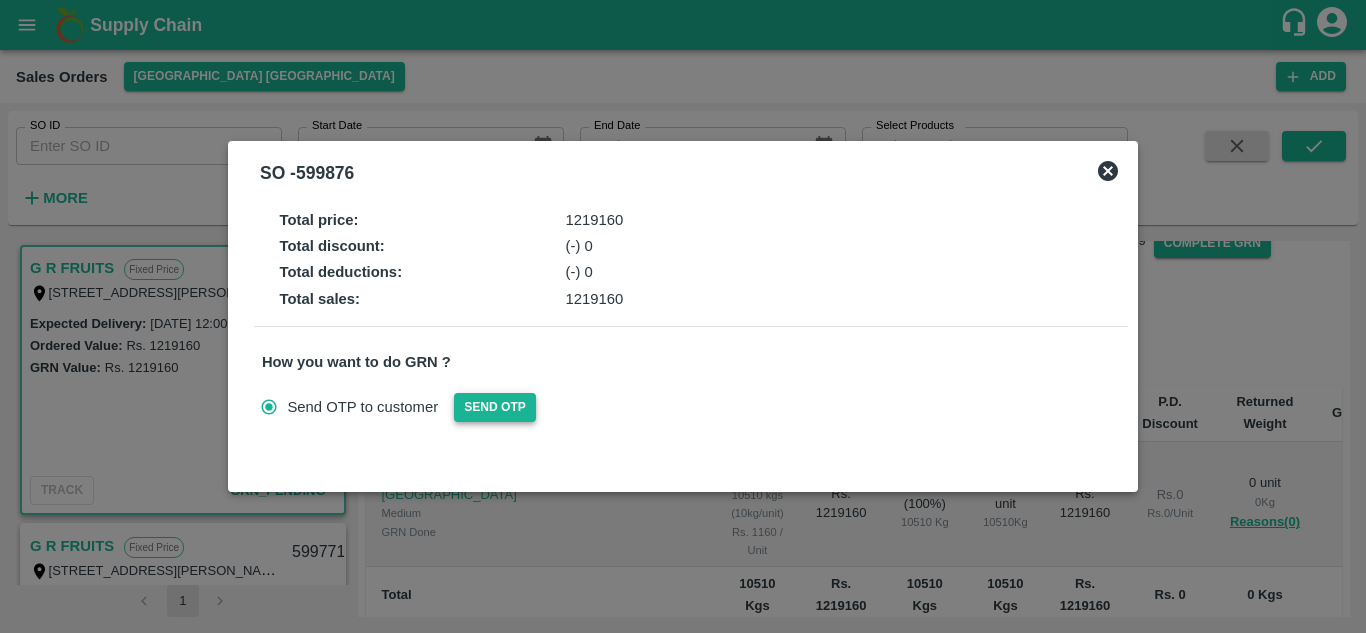 click on "Send OTP" at bounding box center (495, 407) 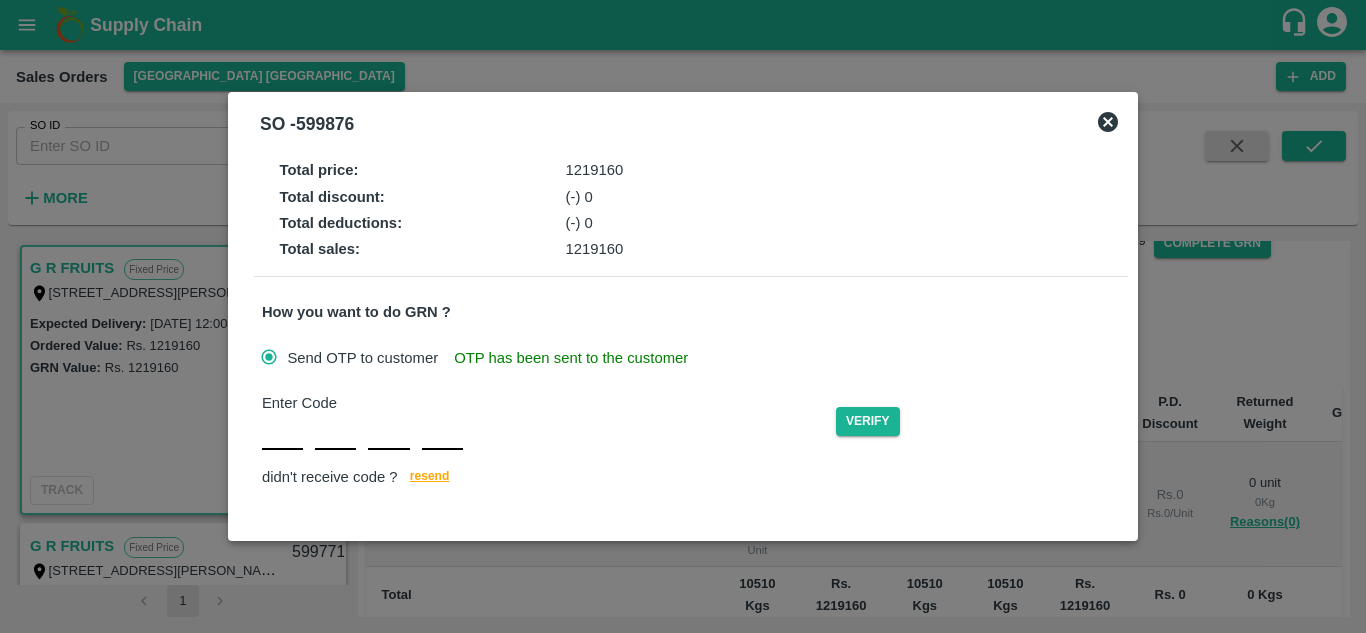 click on "Enter Code" at bounding box center [549, 403] 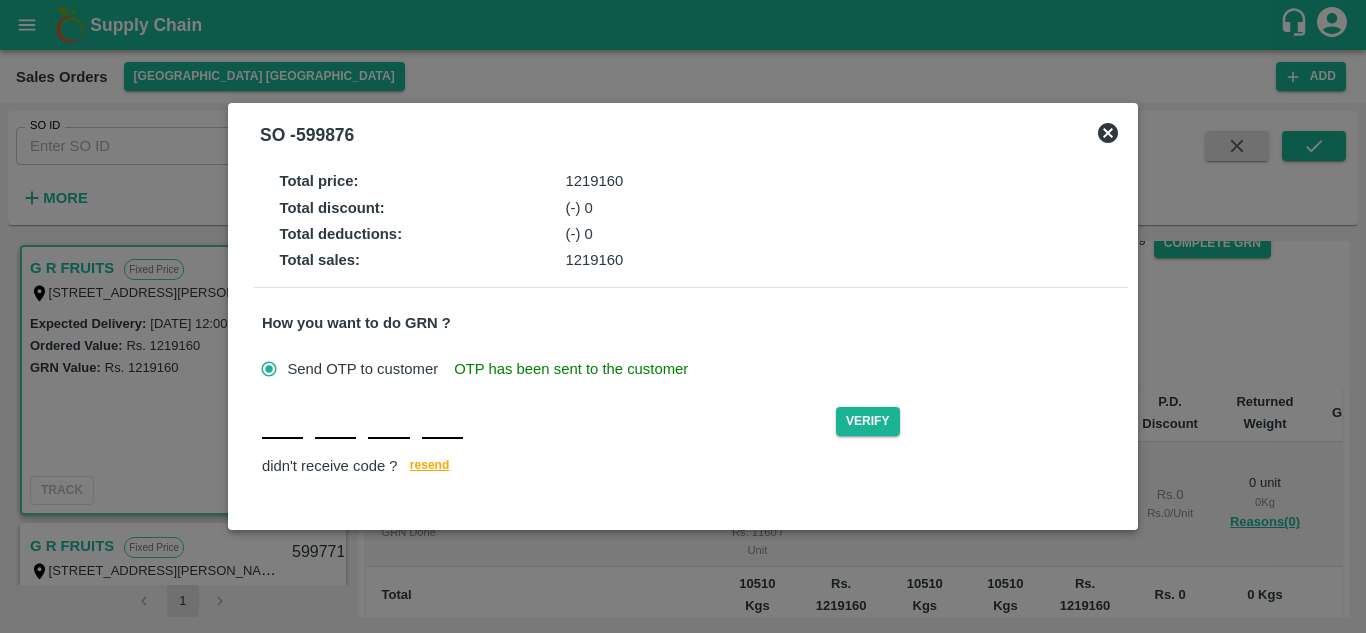 click on "Verify didn't receive code ? resend" at bounding box center [691, 441] 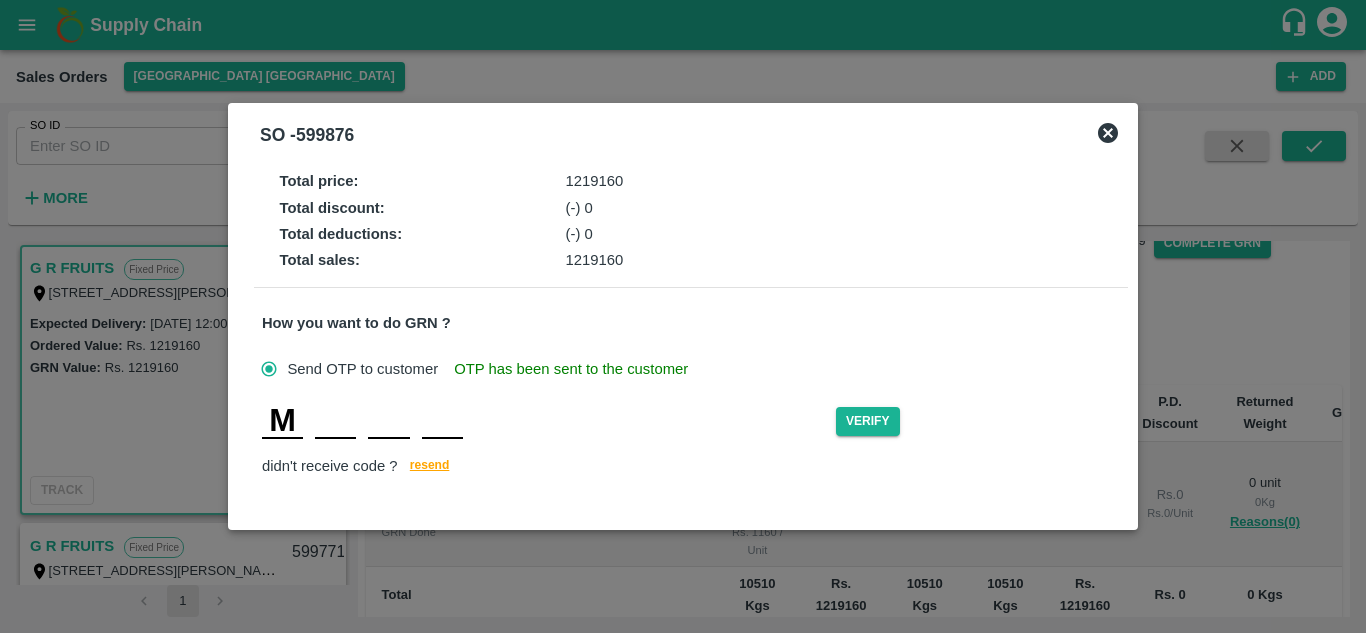 type on "E" 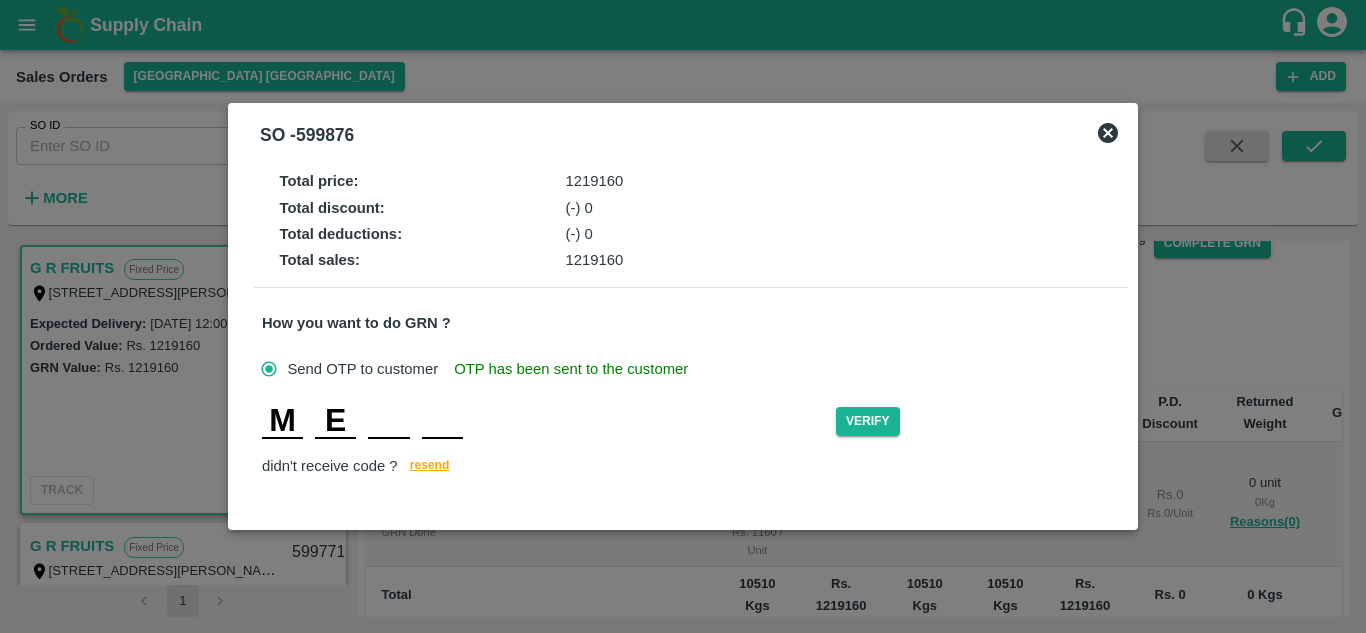 type on "B" 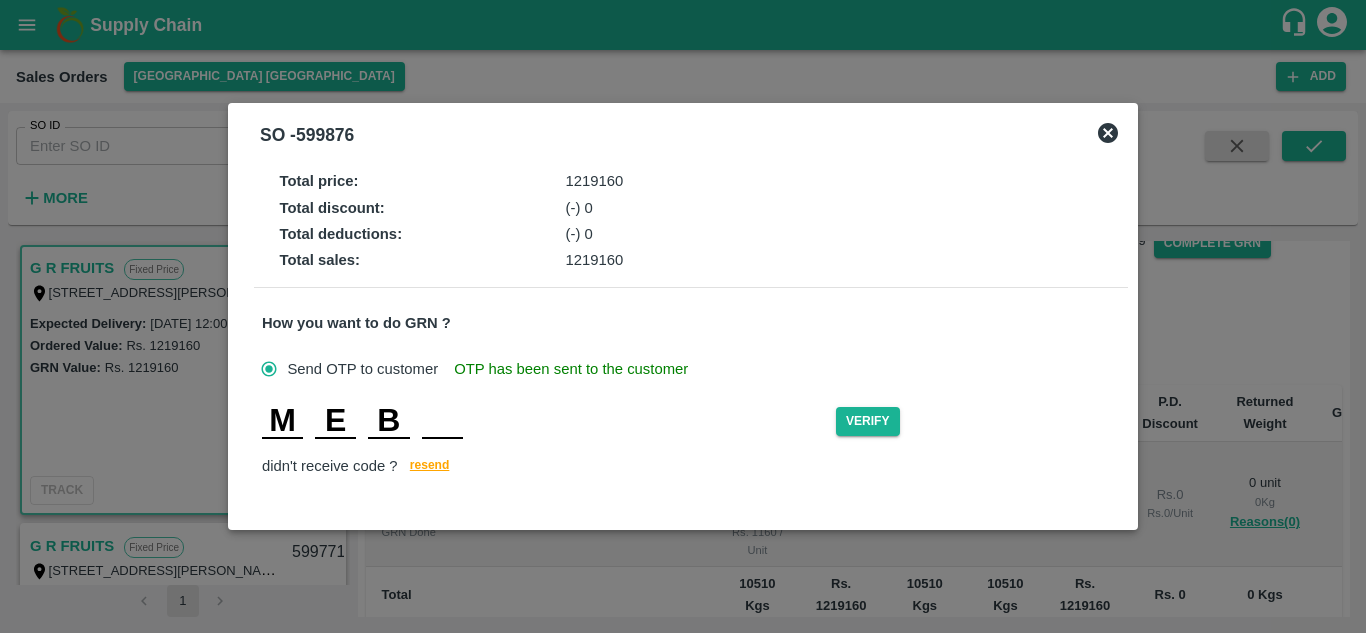 type on "V" 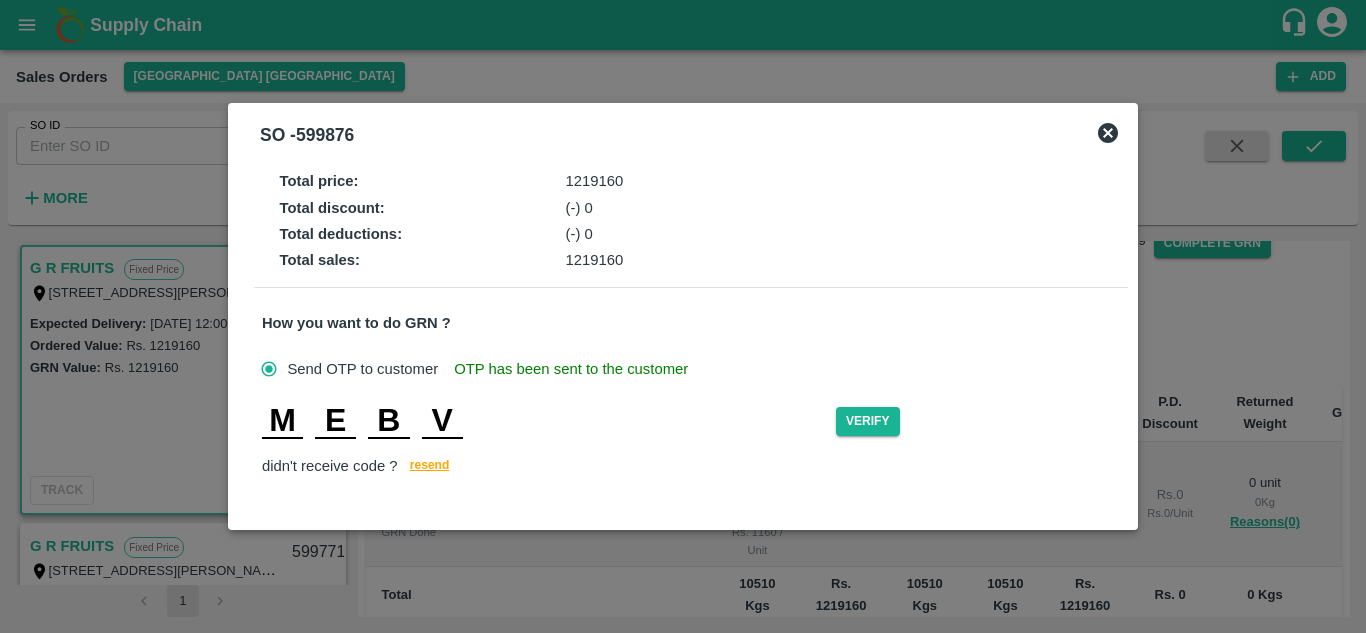 type 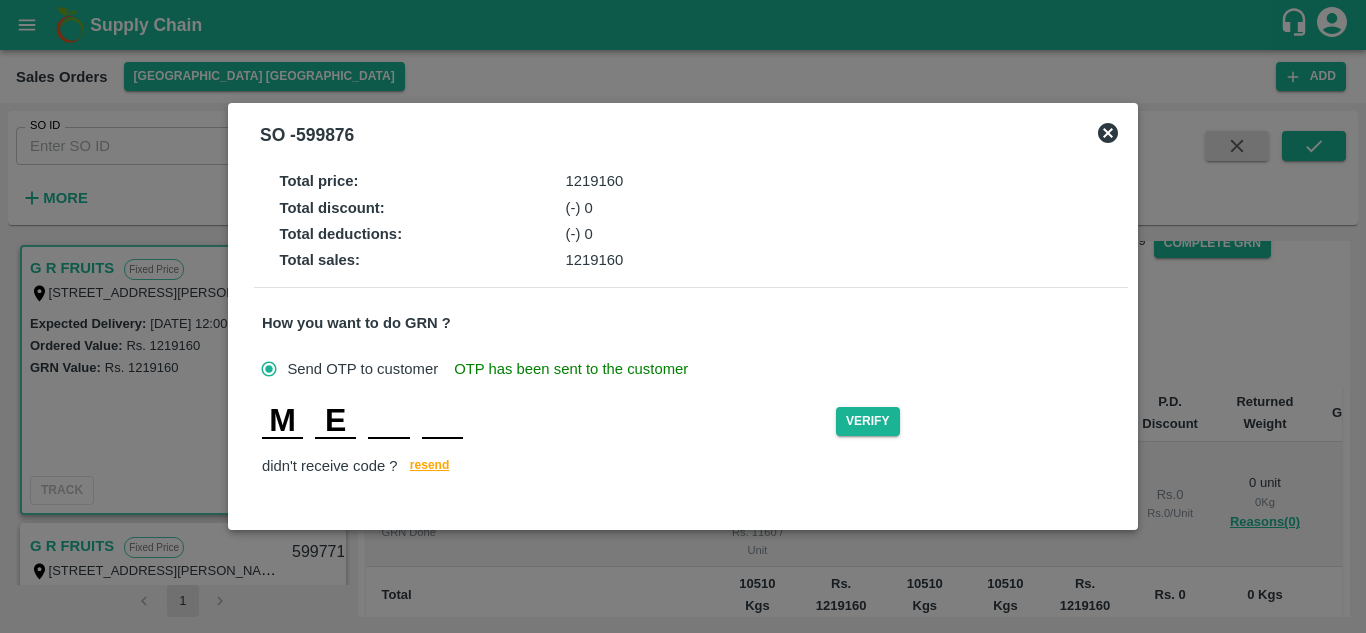 type on "V" 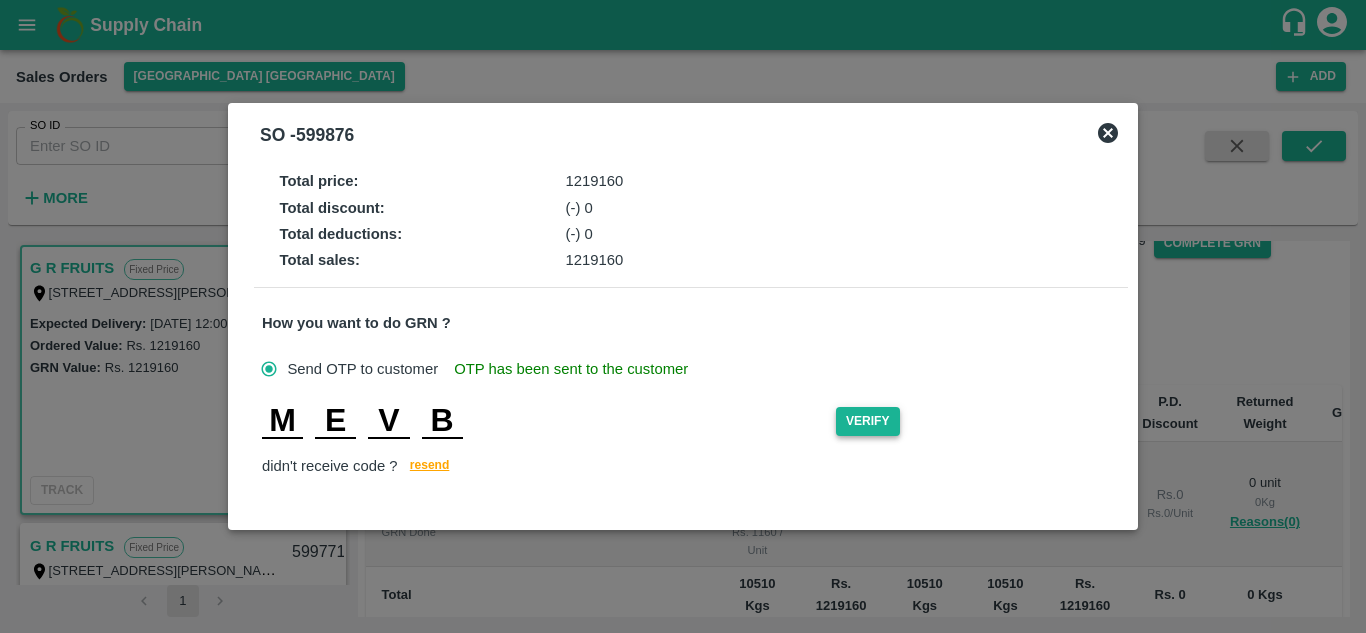 type on "B" 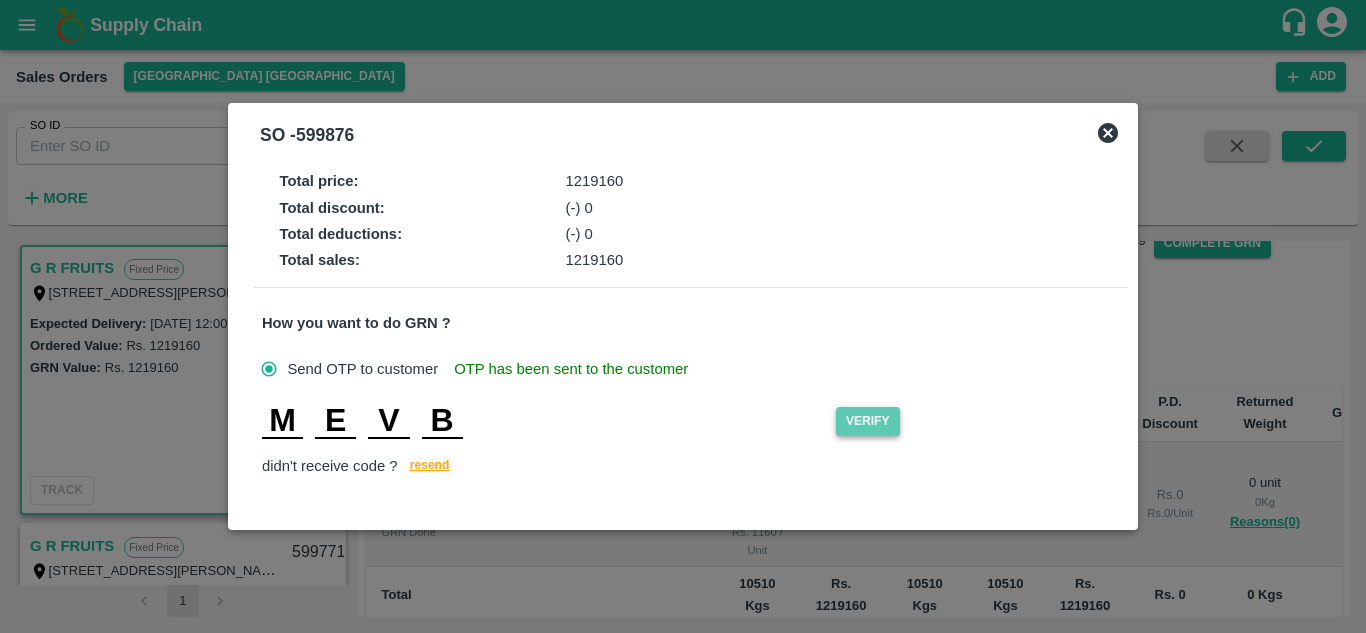 click on "Verify" at bounding box center (868, 421) 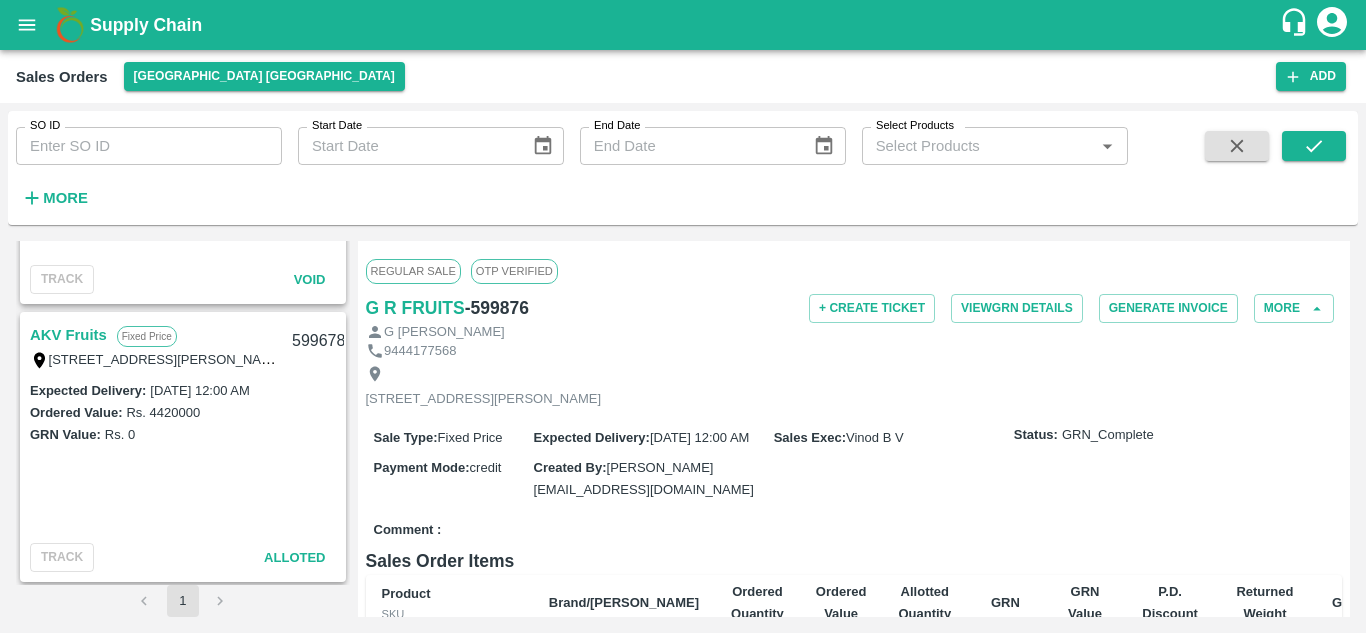 scroll, scrollTop: 490, scrollLeft: 0, axis: vertical 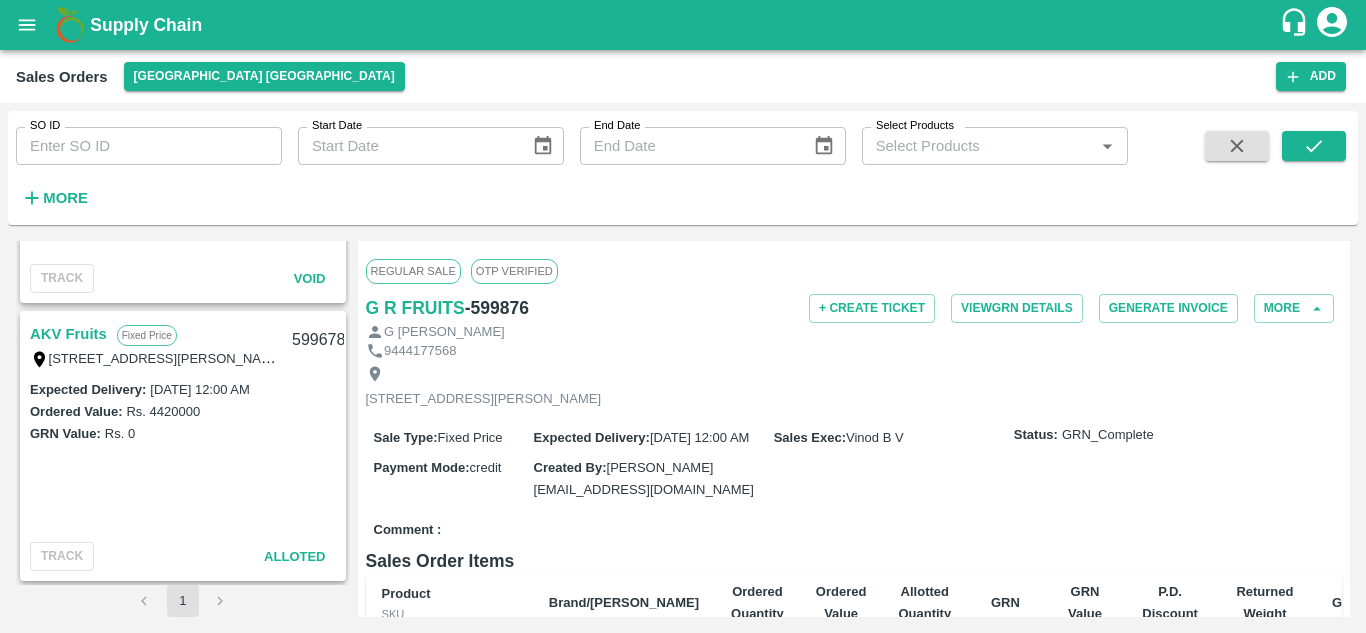 click on "AKV Fruits" at bounding box center [68, 334] 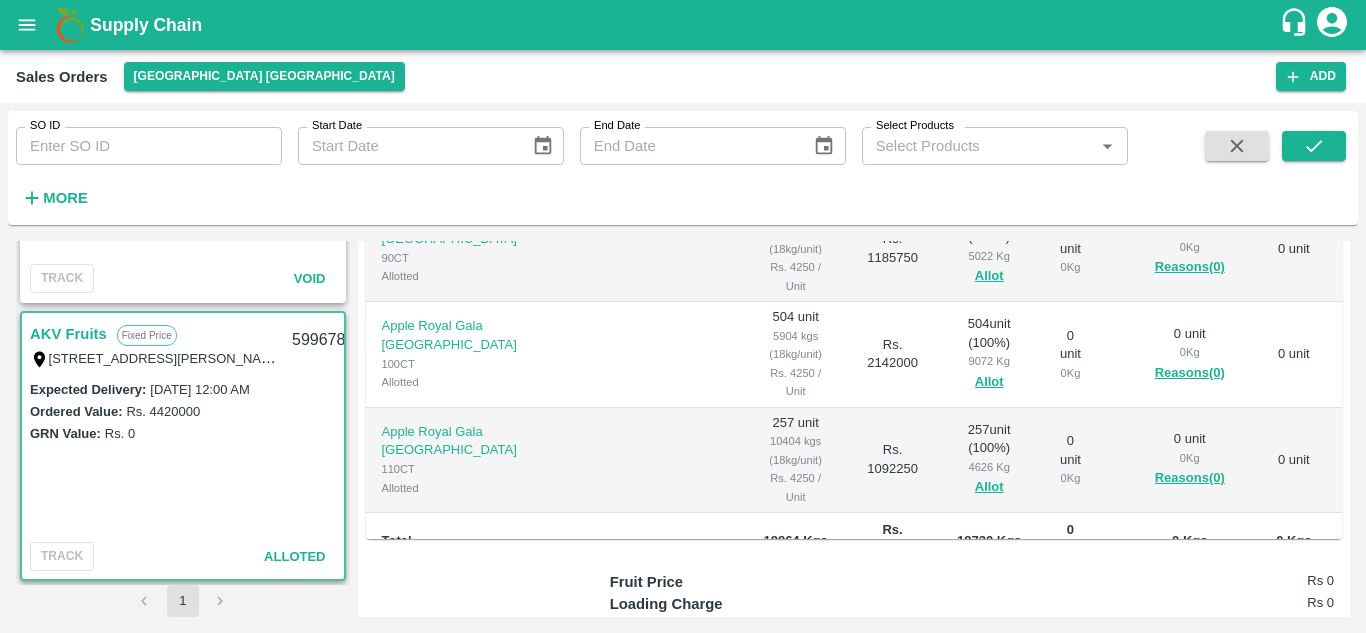 scroll, scrollTop: 0, scrollLeft: 0, axis: both 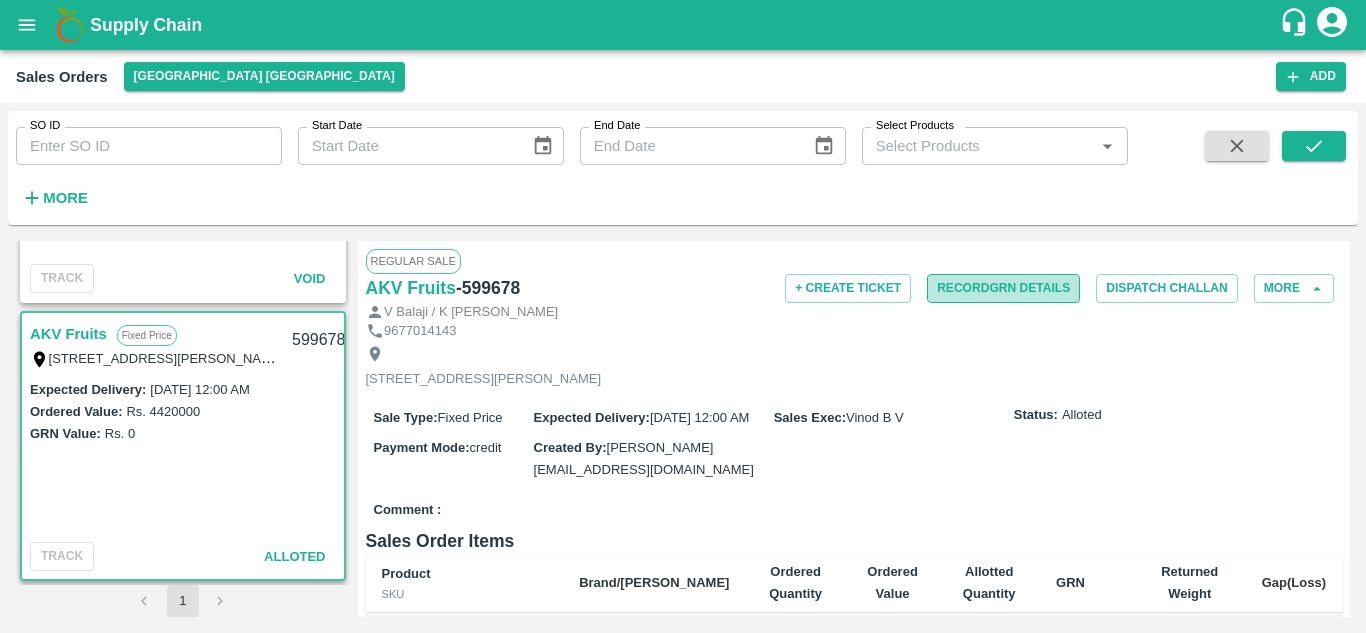 click on "Record  GRN Details" at bounding box center [1003, 288] 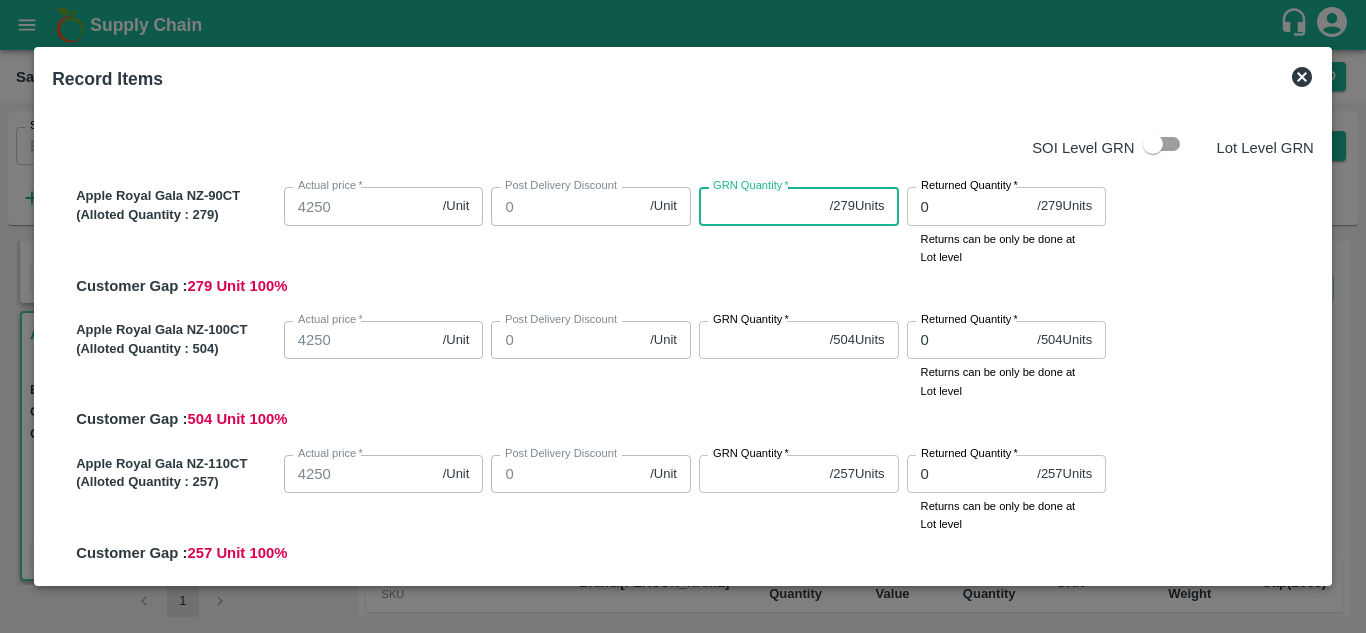 click on "GRN Quantity   *" at bounding box center [760, 206] 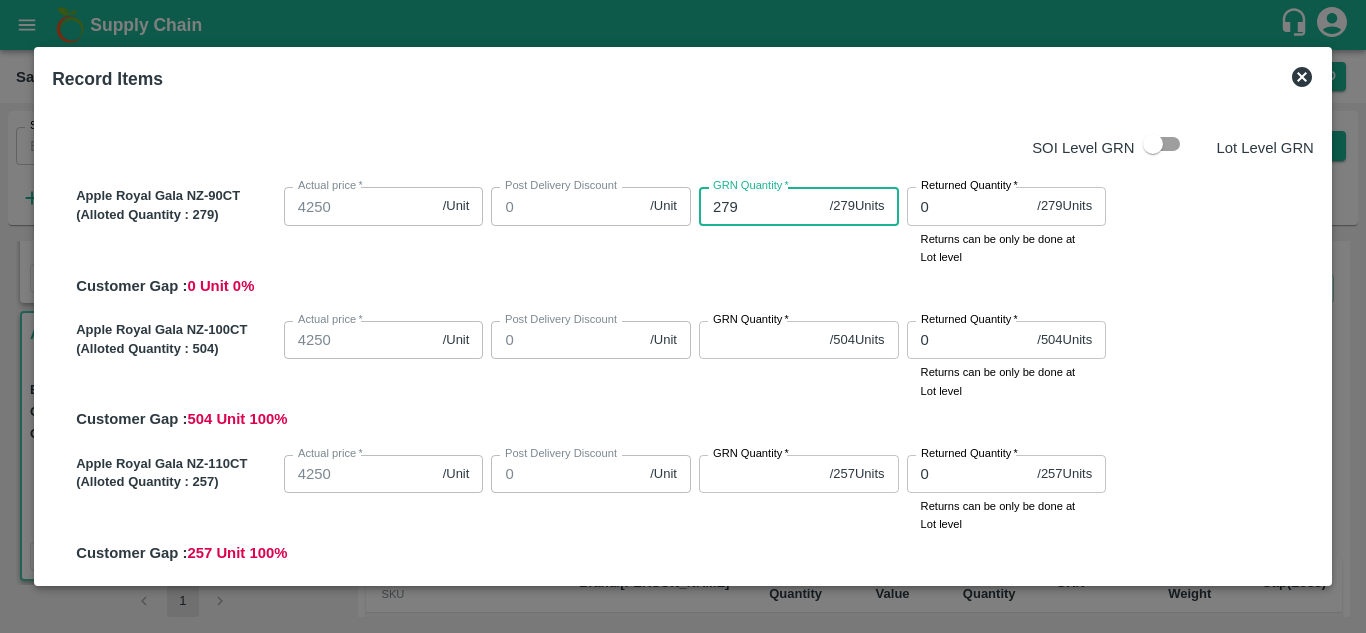 type on "279" 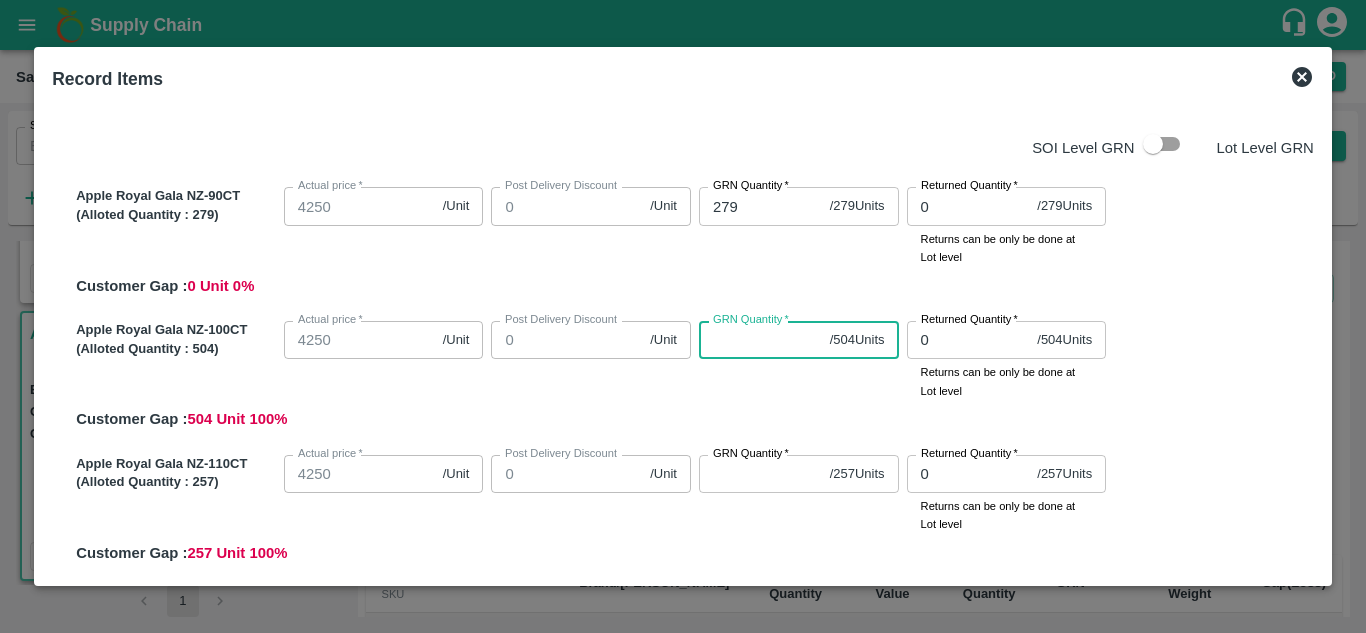 click on "GRN Quantity   *" at bounding box center [760, 340] 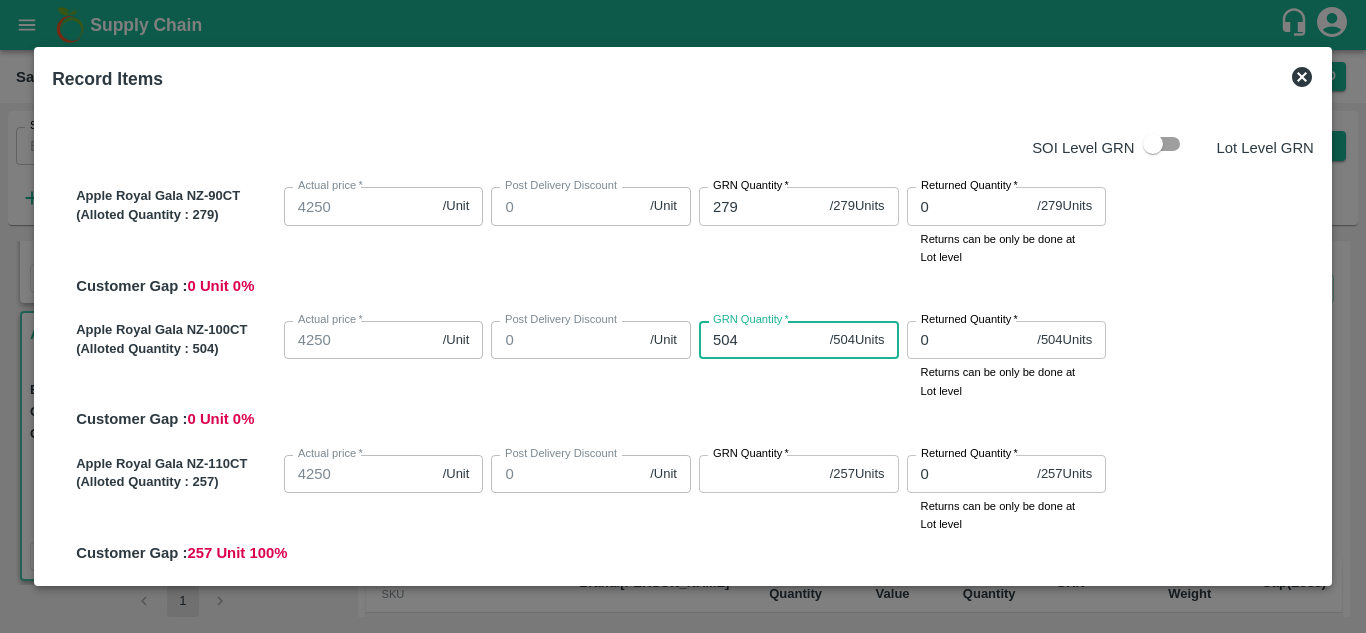 type on "504" 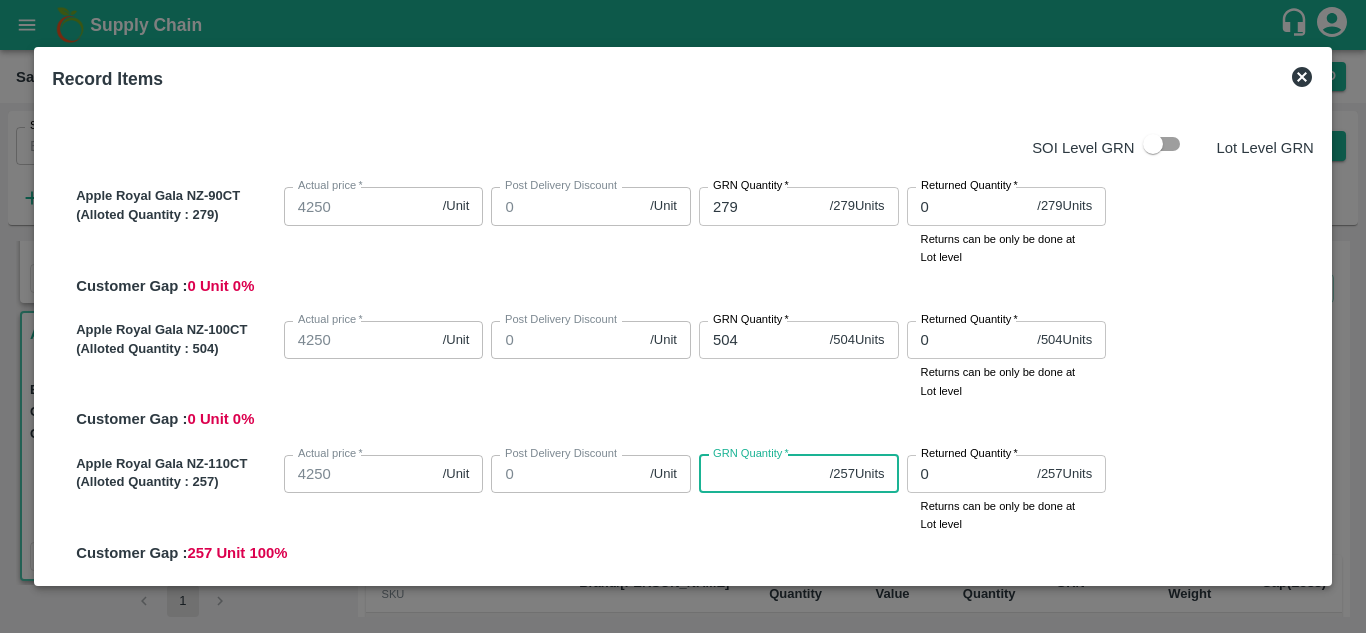 click on "GRN Quantity   *" at bounding box center [760, 474] 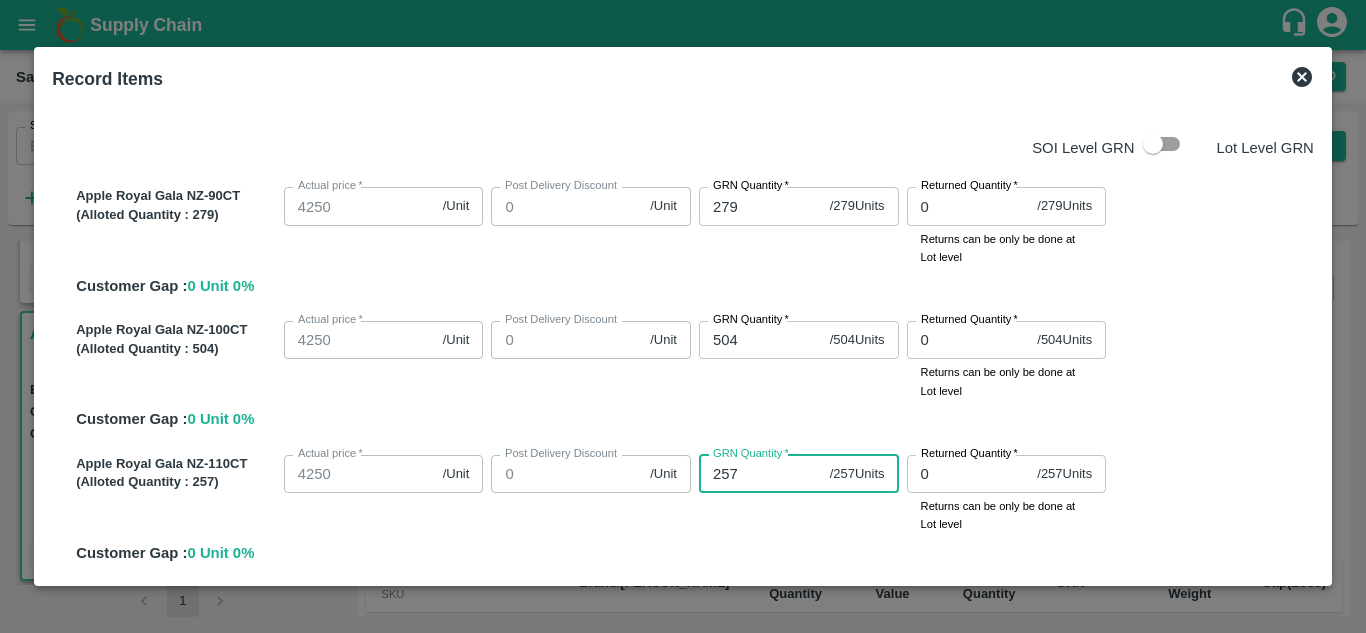 scroll, scrollTop: 127, scrollLeft: 0, axis: vertical 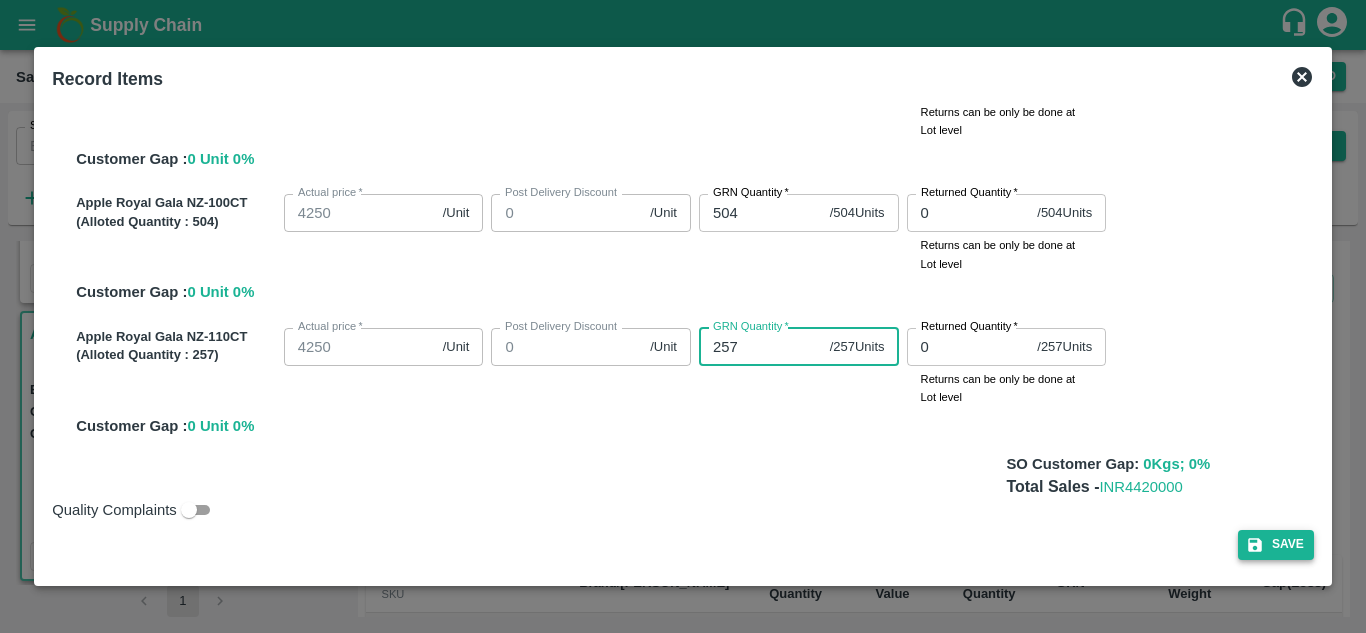 type on "257" 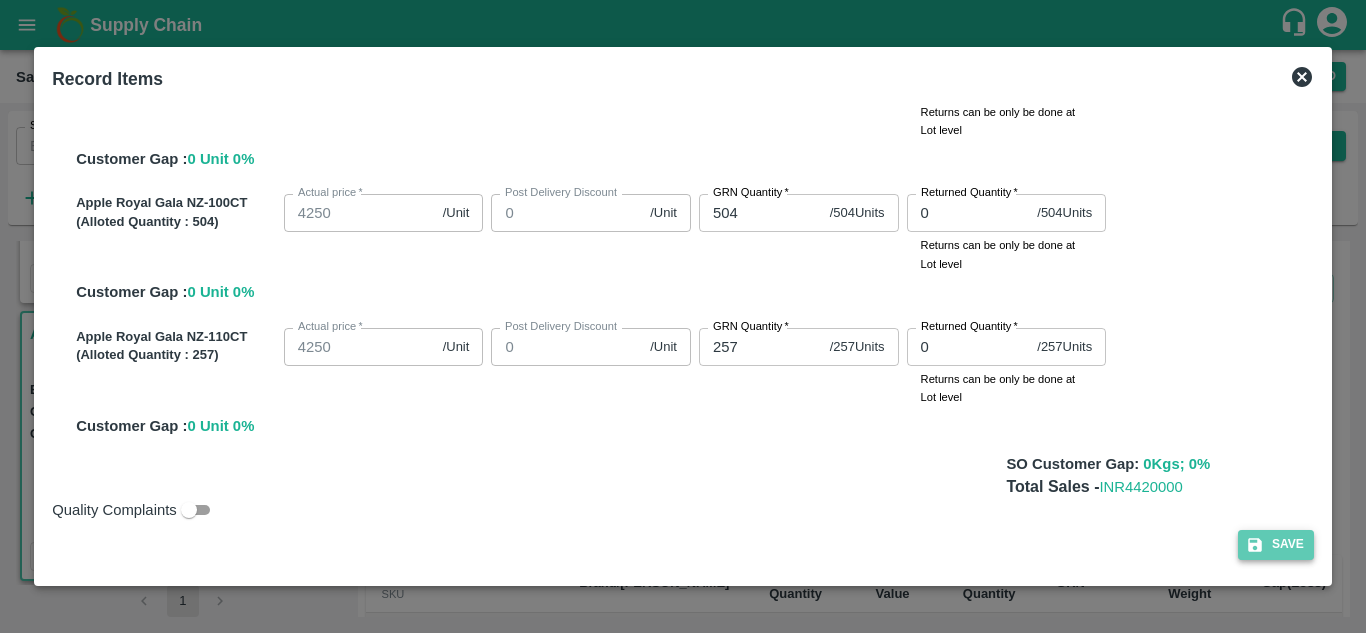 click on "Save" at bounding box center [1276, 544] 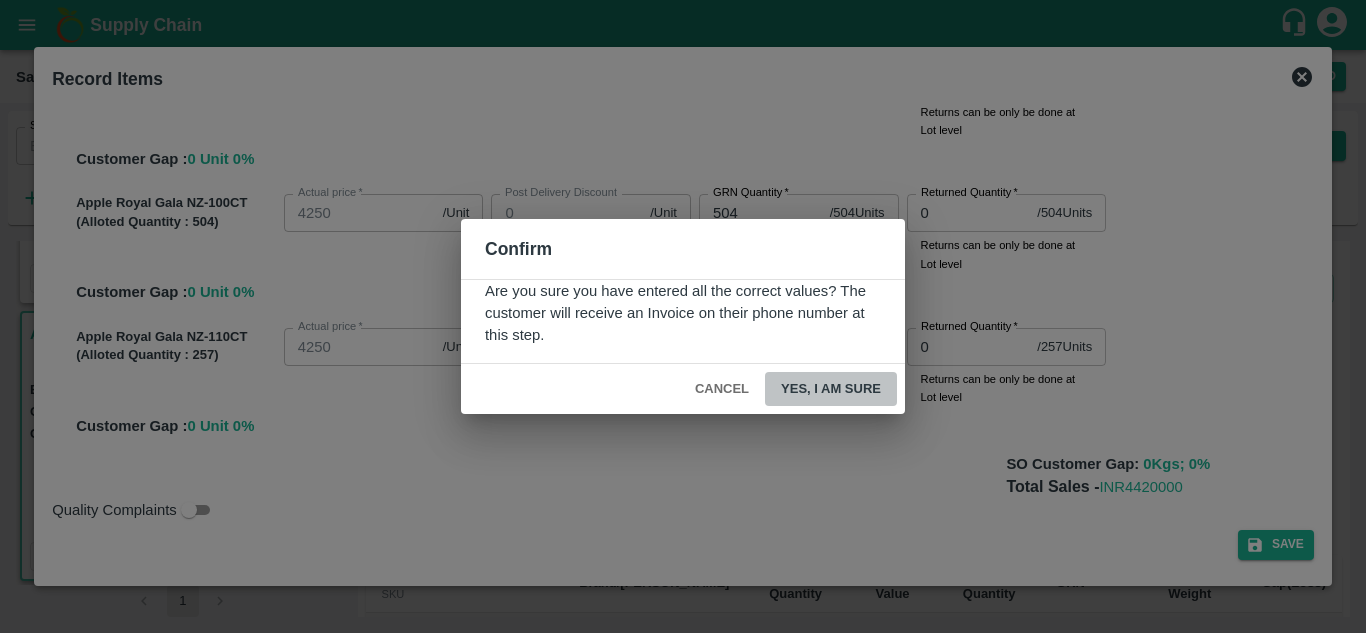 click on "Yes, I am sure" at bounding box center [831, 389] 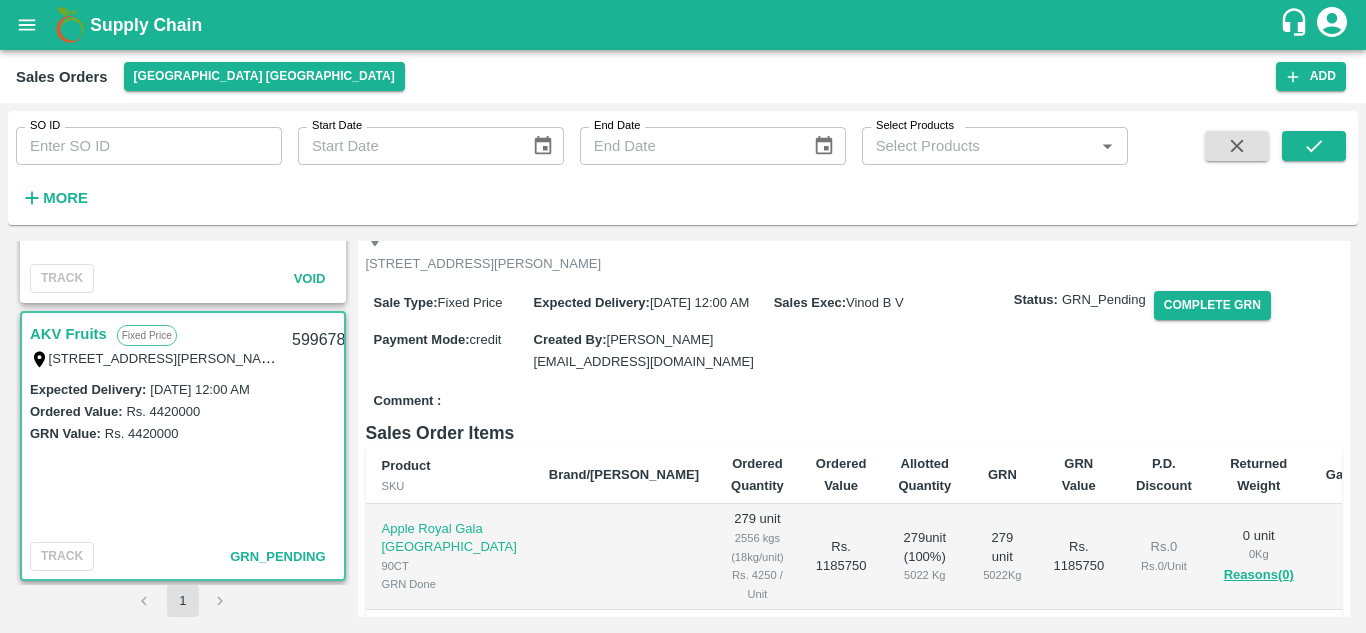 scroll, scrollTop: 187, scrollLeft: 0, axis: vertical 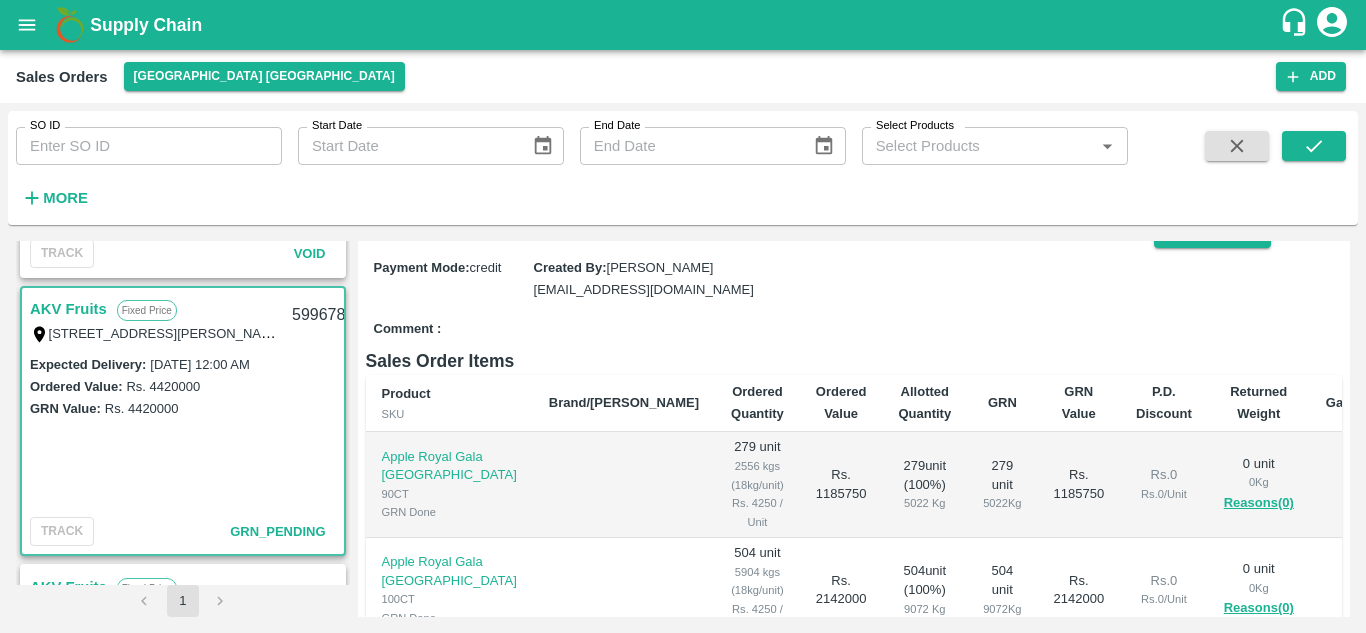 click on "AKV Fruits" at bounding box center (68, 309) 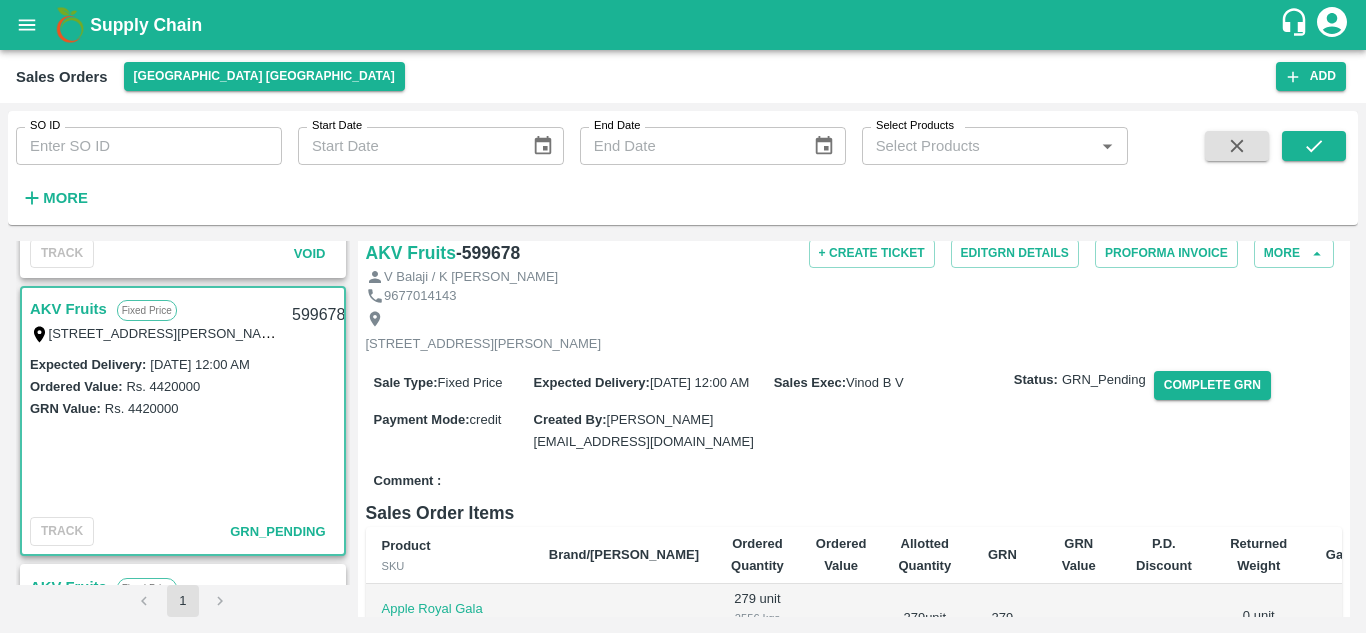 scroll, scrollTop: 34, scrollLeft: 0, axis: vertical 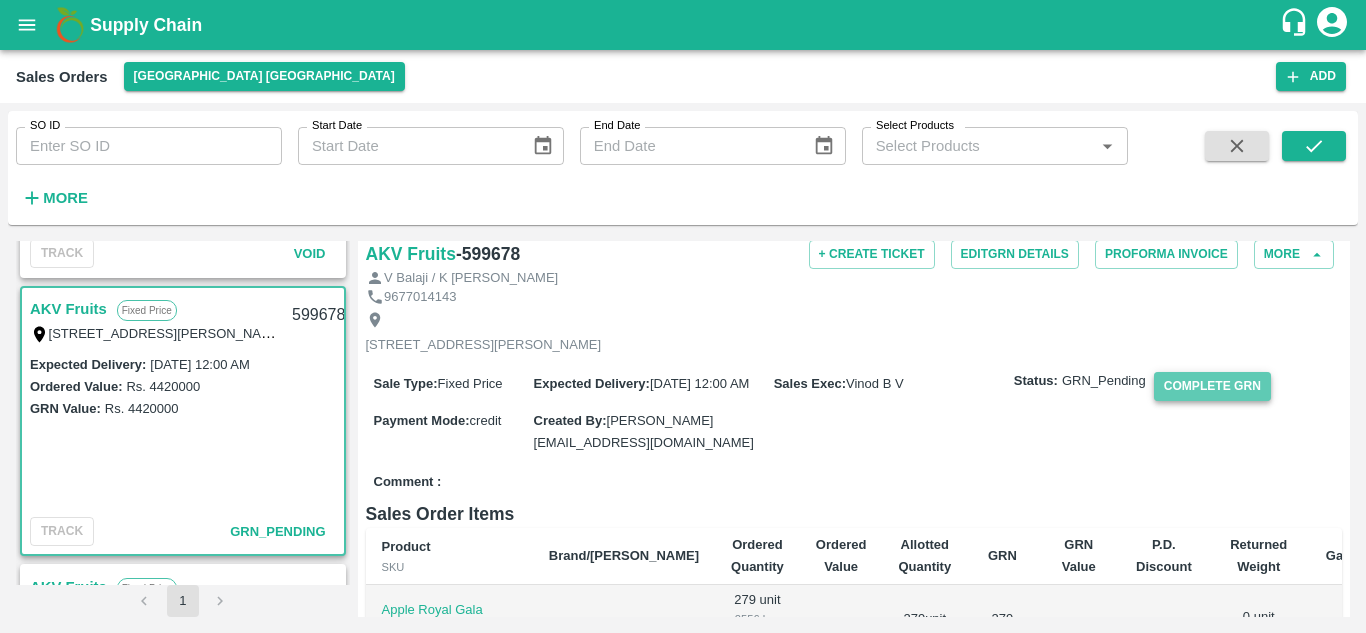 click on "Complete GRN" at bounding box center (1212, 386) 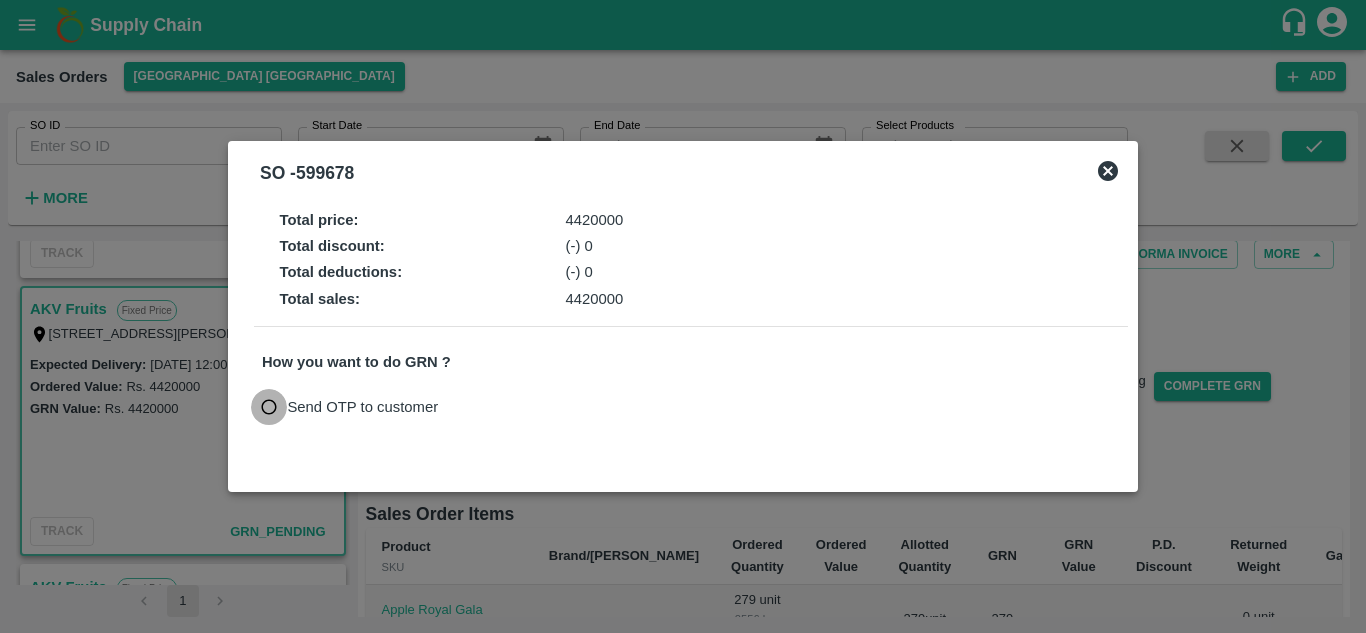 click on "Send OTP to customer" at bounding box center (269, 407) 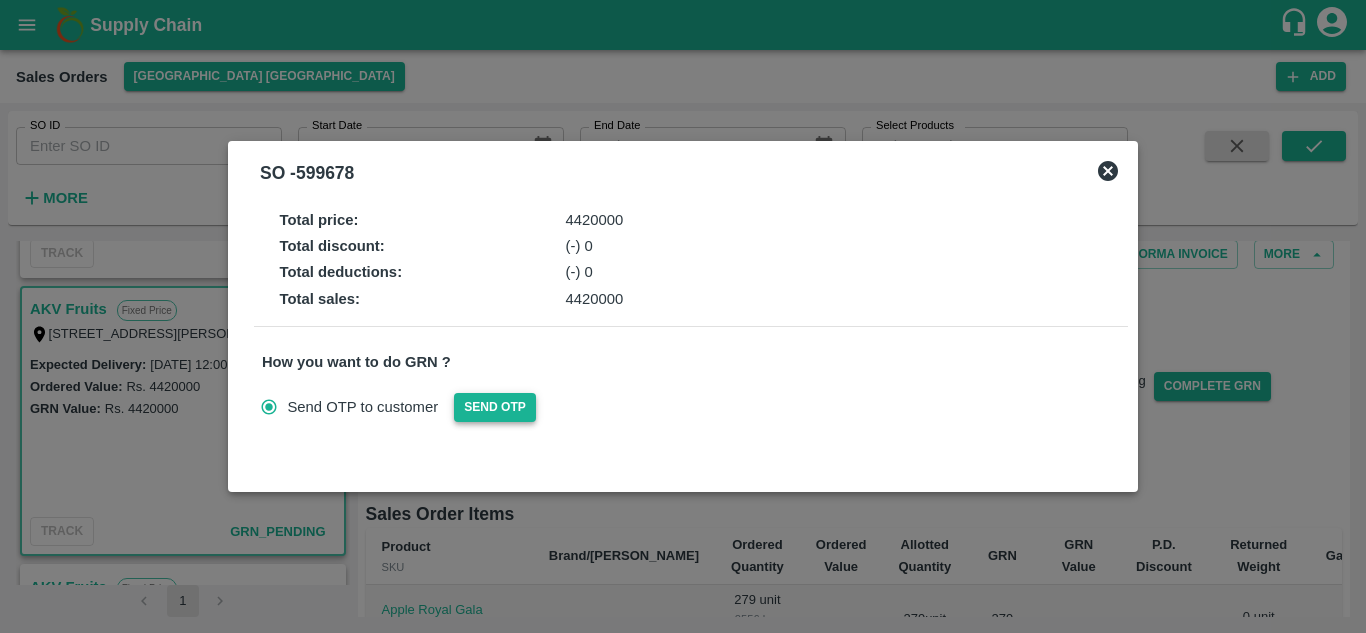 click on "Send OTP" at bounding box center [495, 407] 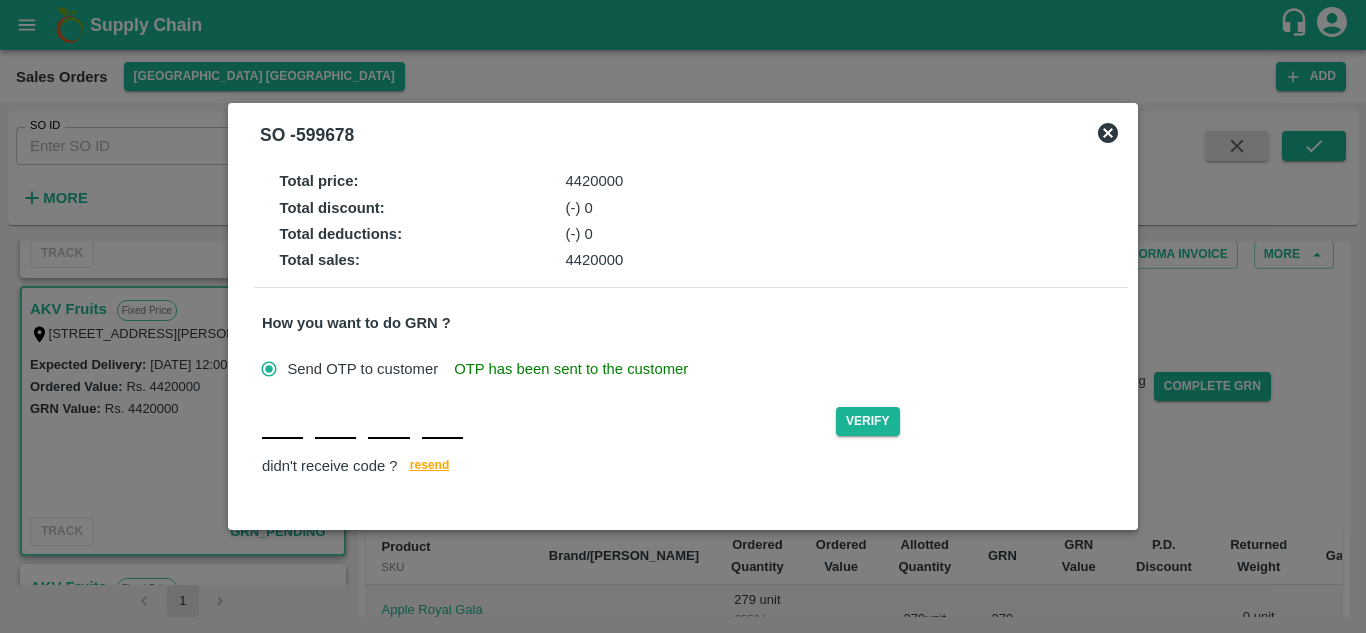 click at bounding box center [282, 421] 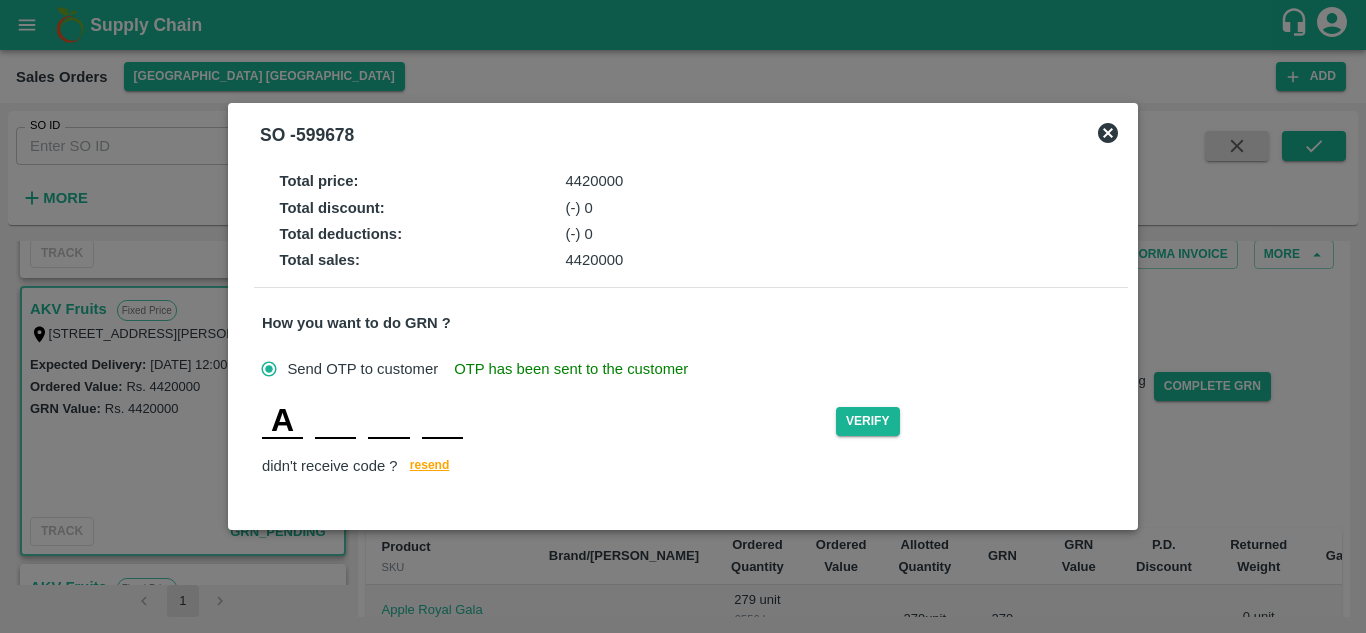 type on "O" 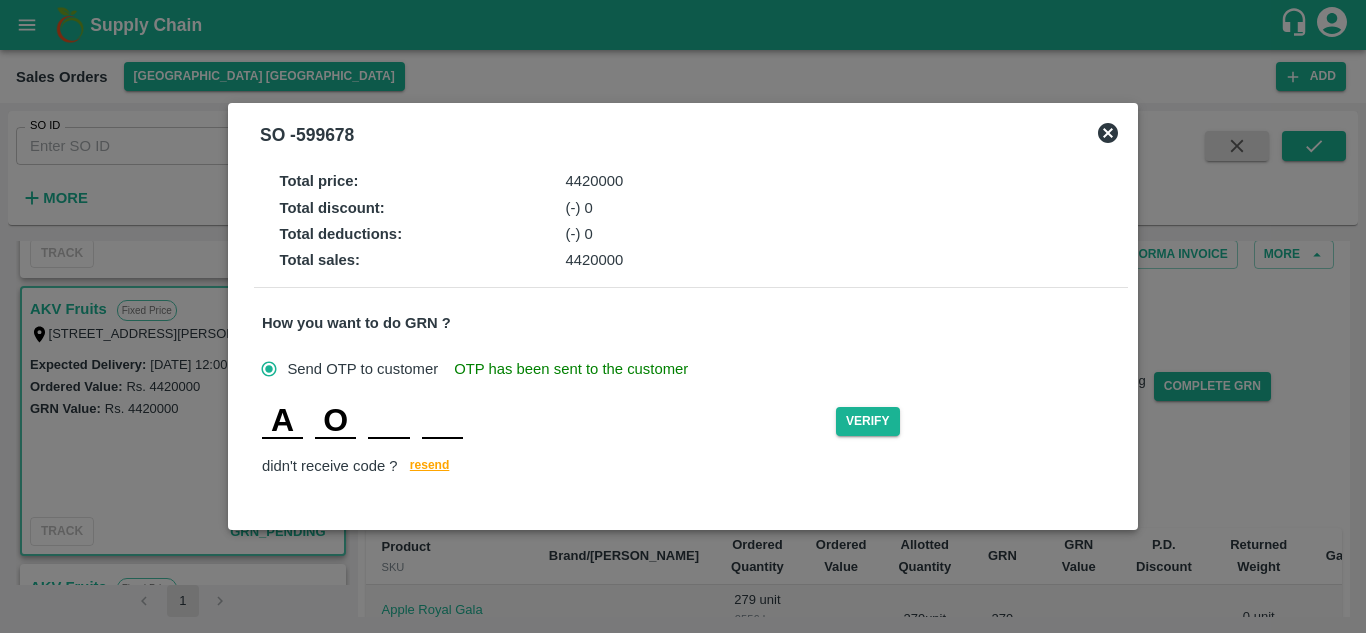 type on "H" 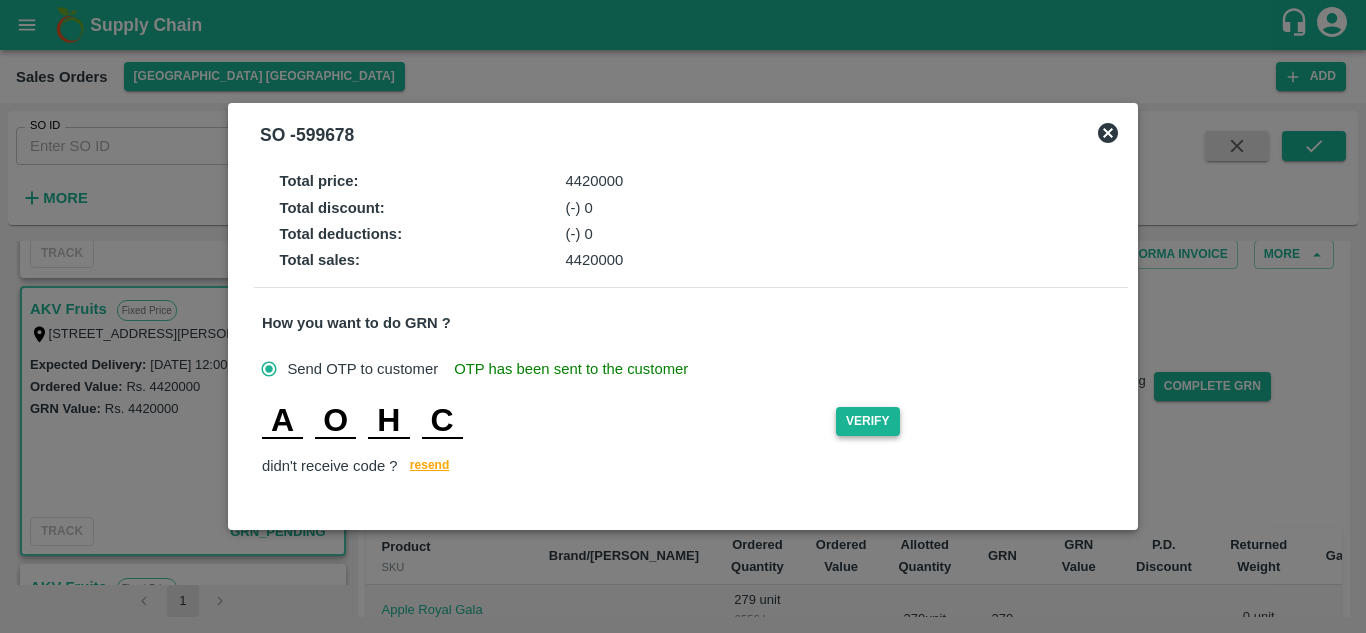 type on "C" 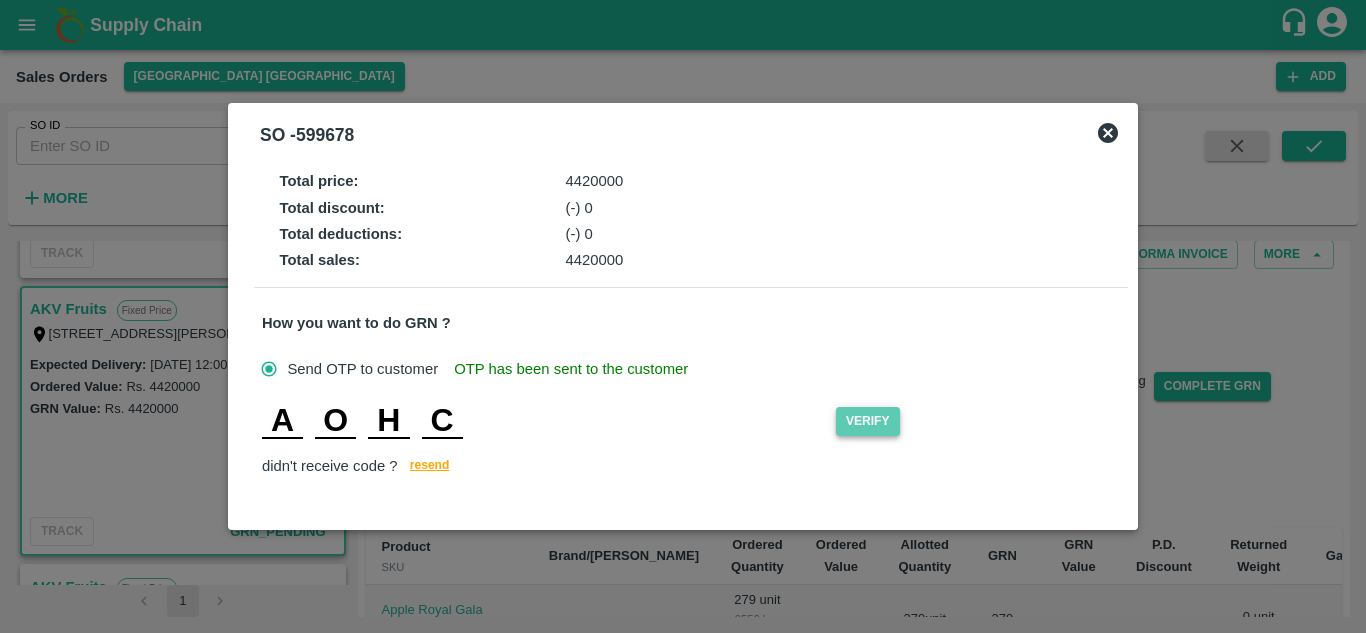 click on "Verify" at bounding box center (868, 421) 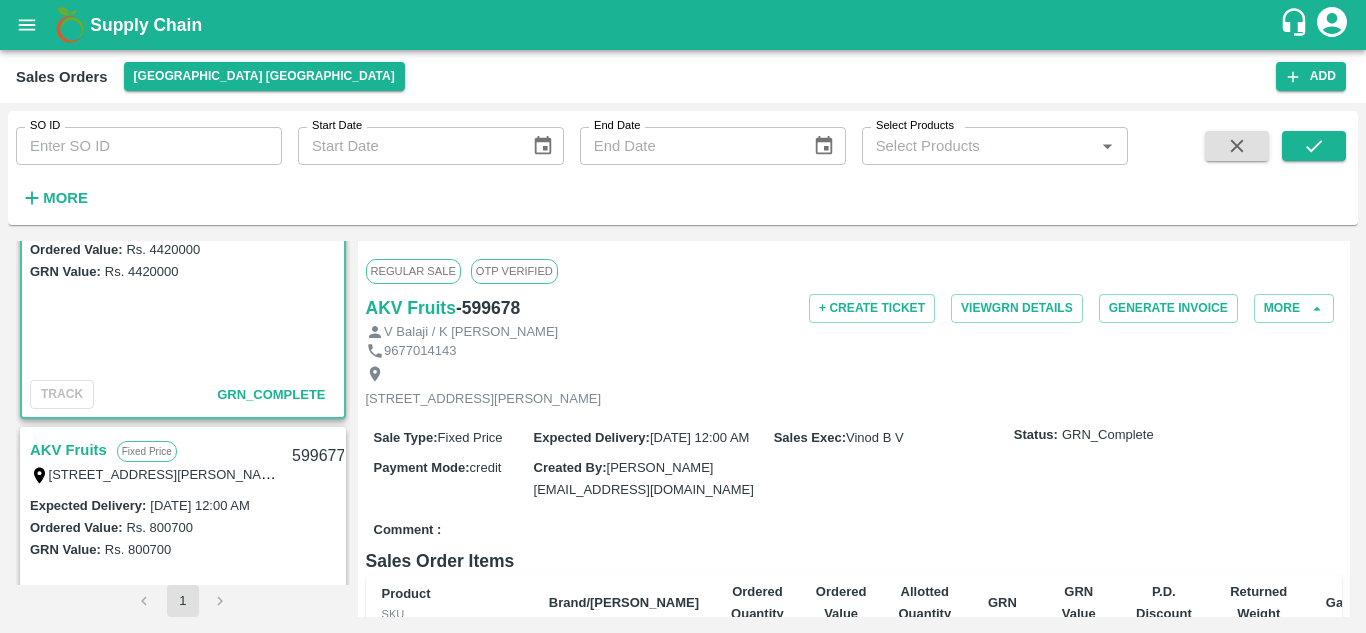 scroll, scrollTop: 660, scrollLeft: 0, axis: vertical 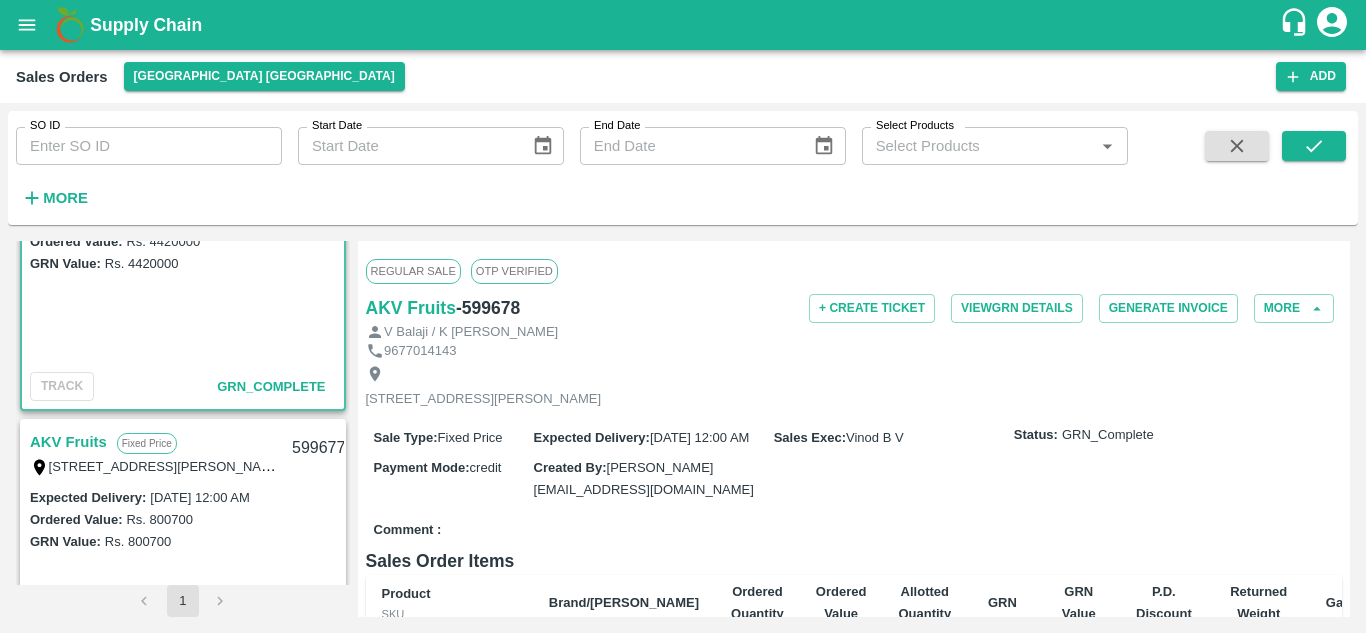 click on "AKV Fruits" at bounding box center [68, 442] 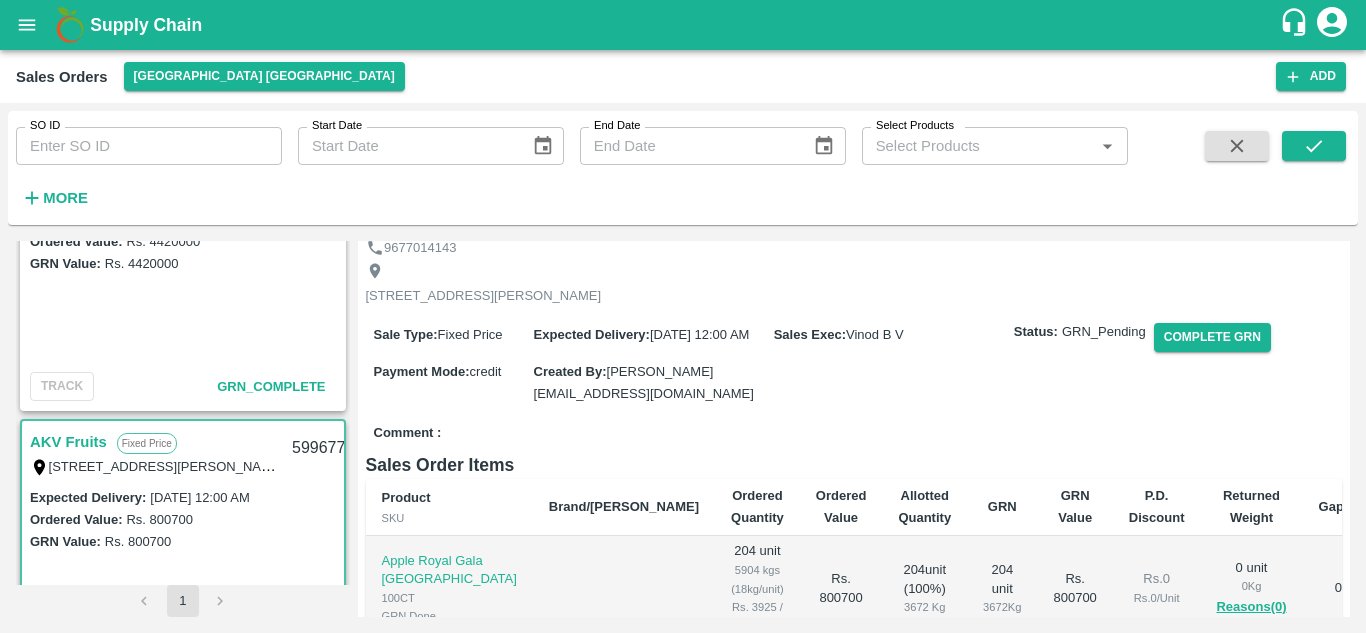 scroll, scrollTop: 77, scrollLeft: 0, axis: vertical 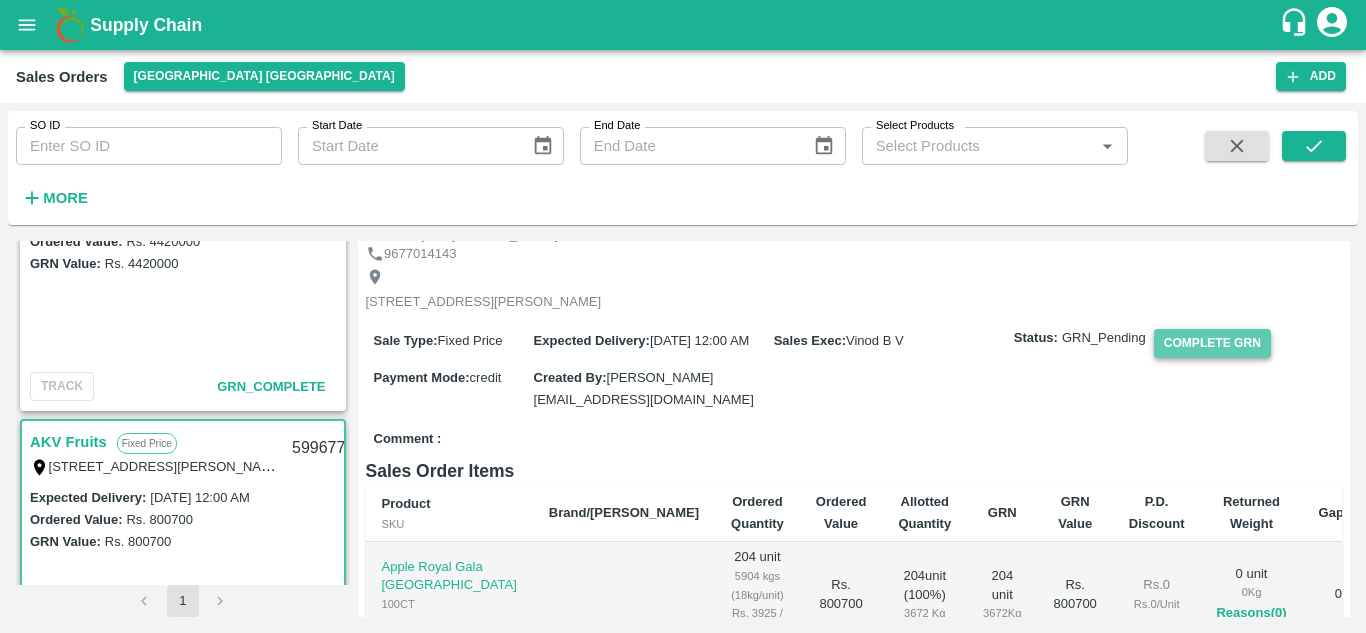 click on "Complete GRN" at bounding box center (1212, 343) 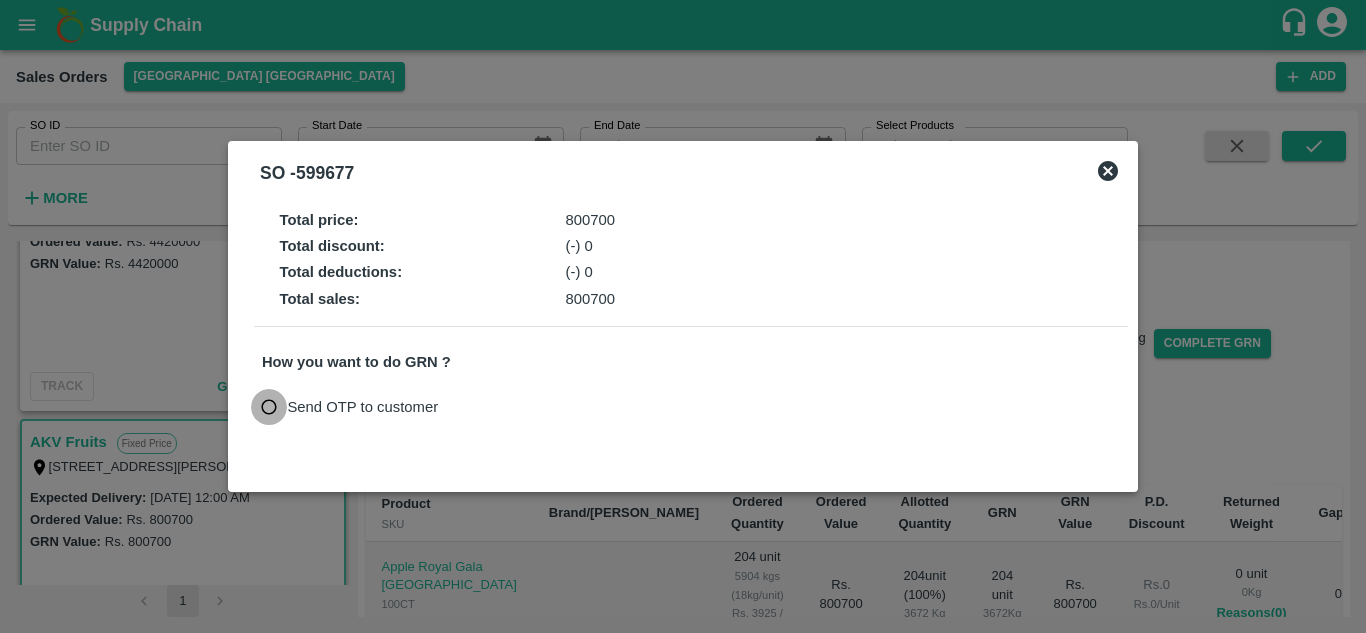 click on "Send OTP to customer" at bounding box center (269, 407) 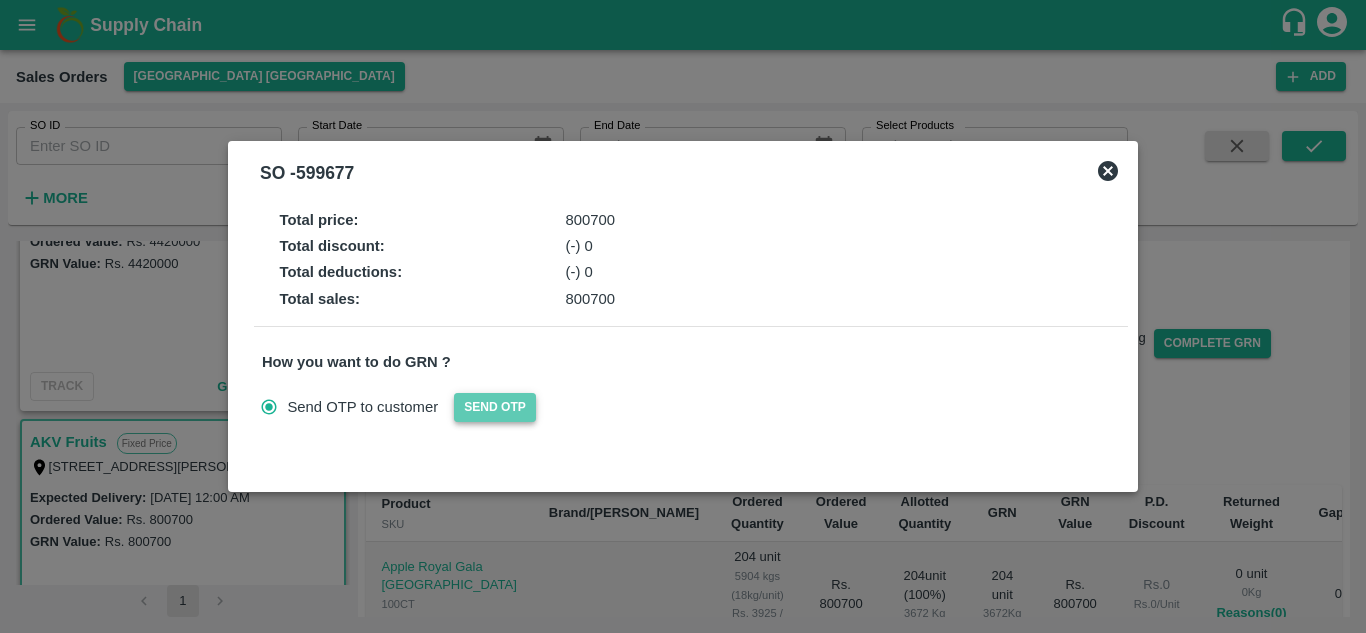 click on "Send OTP" at bounding box center (495, 407) 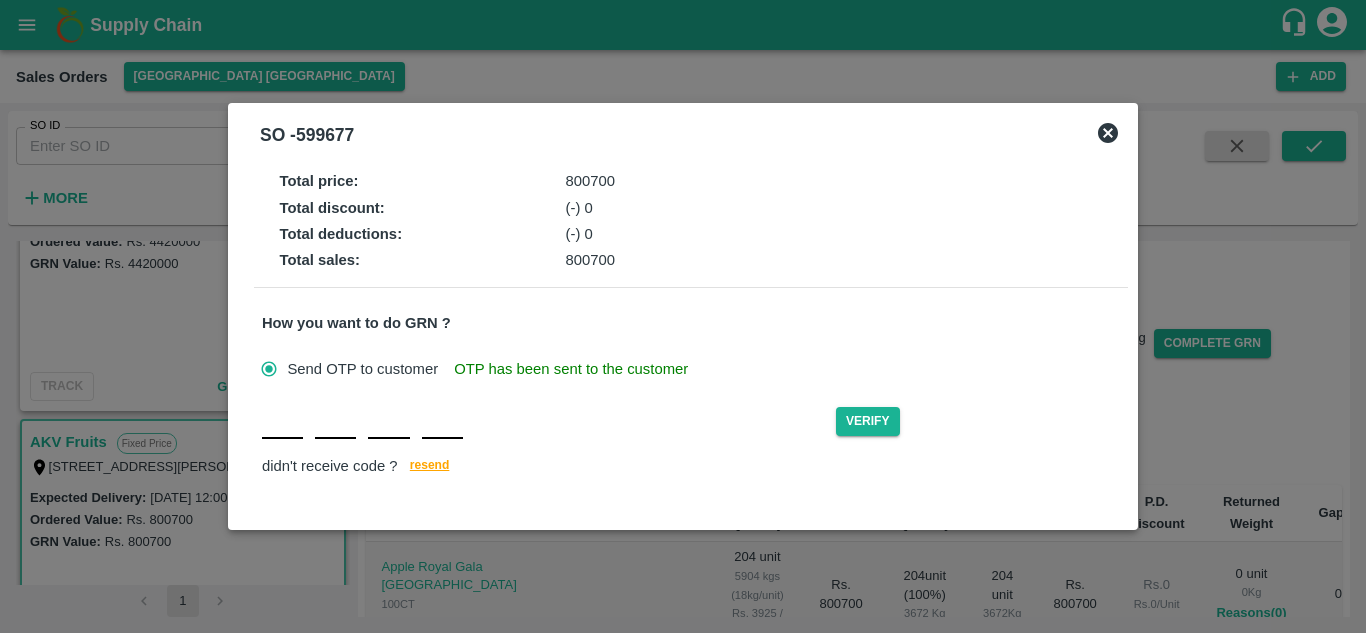 click on "Verify didn't receive code ? resend" at bounding box center [691, 441] 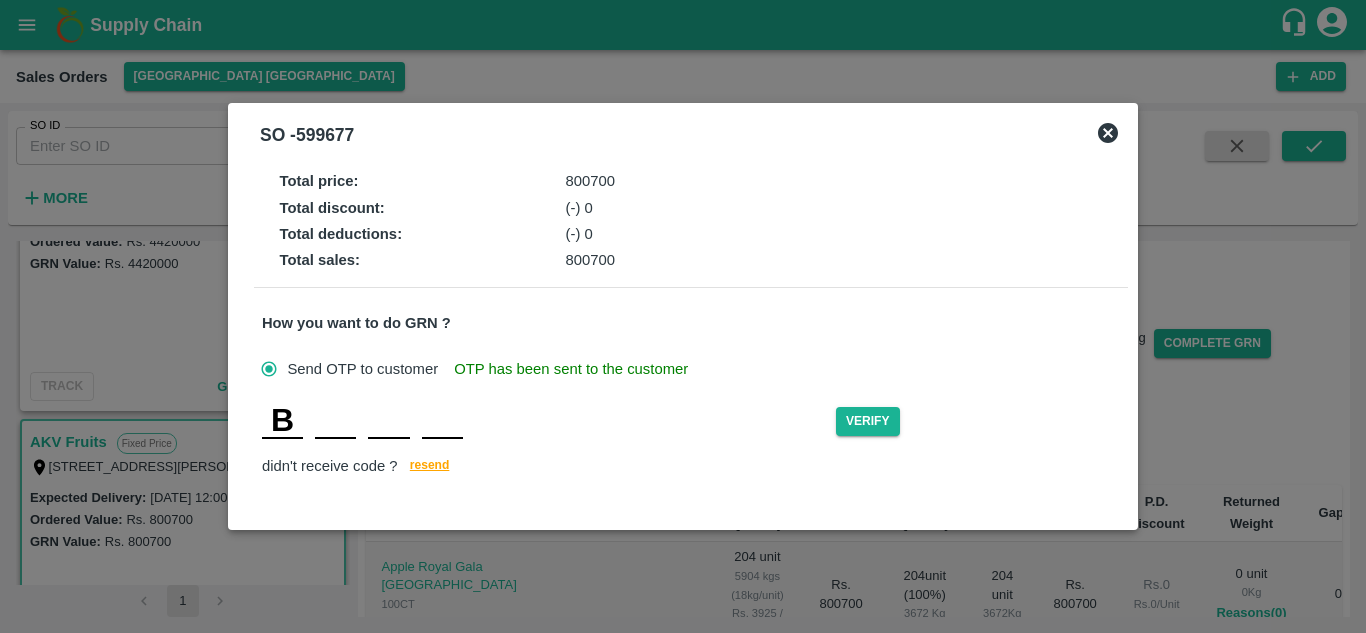 type on "N" 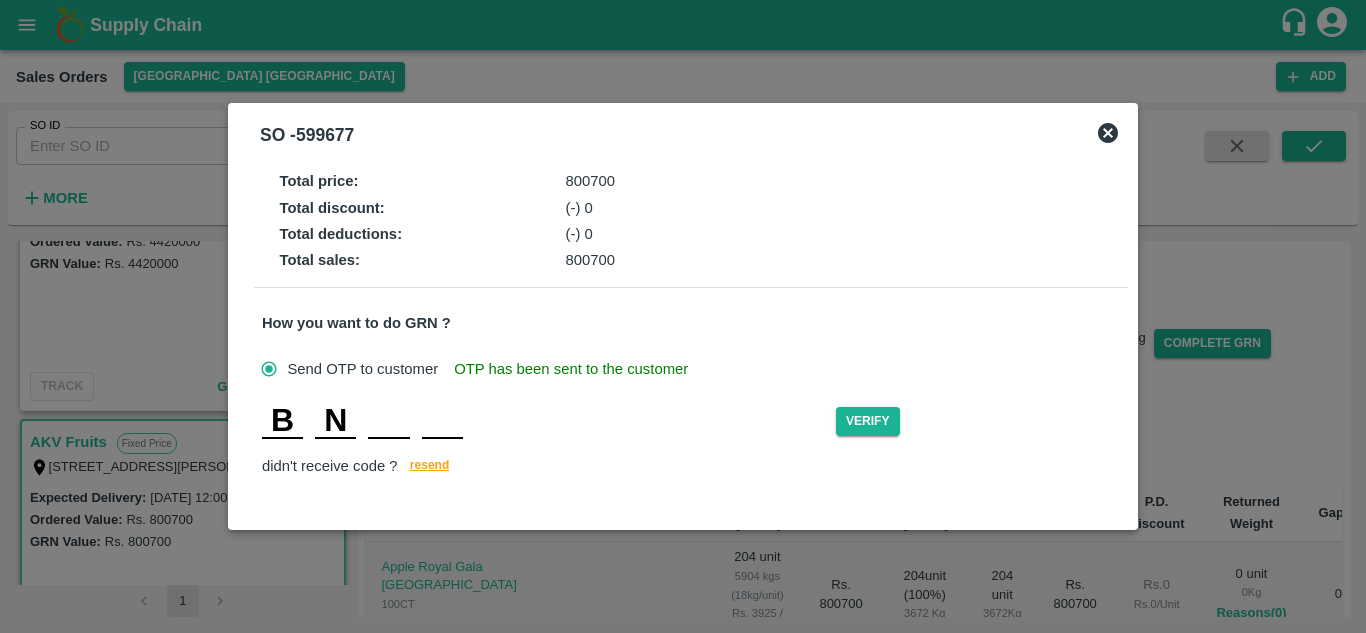 type on "N" 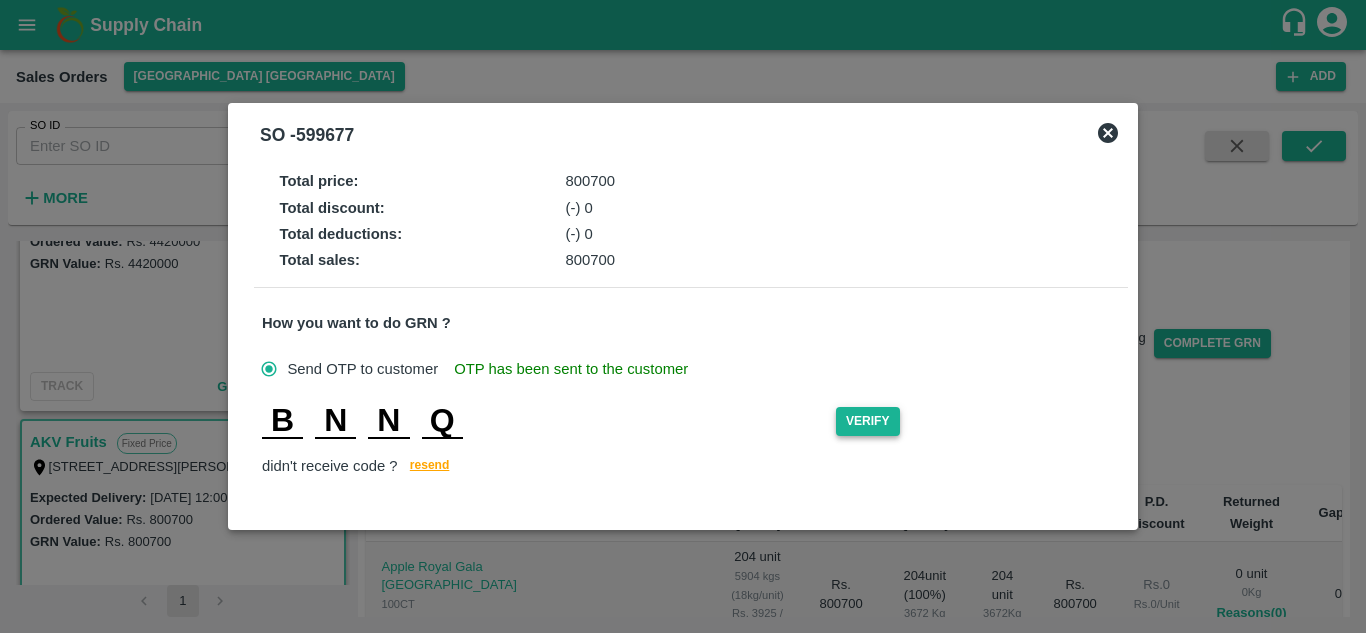 type on "Q" 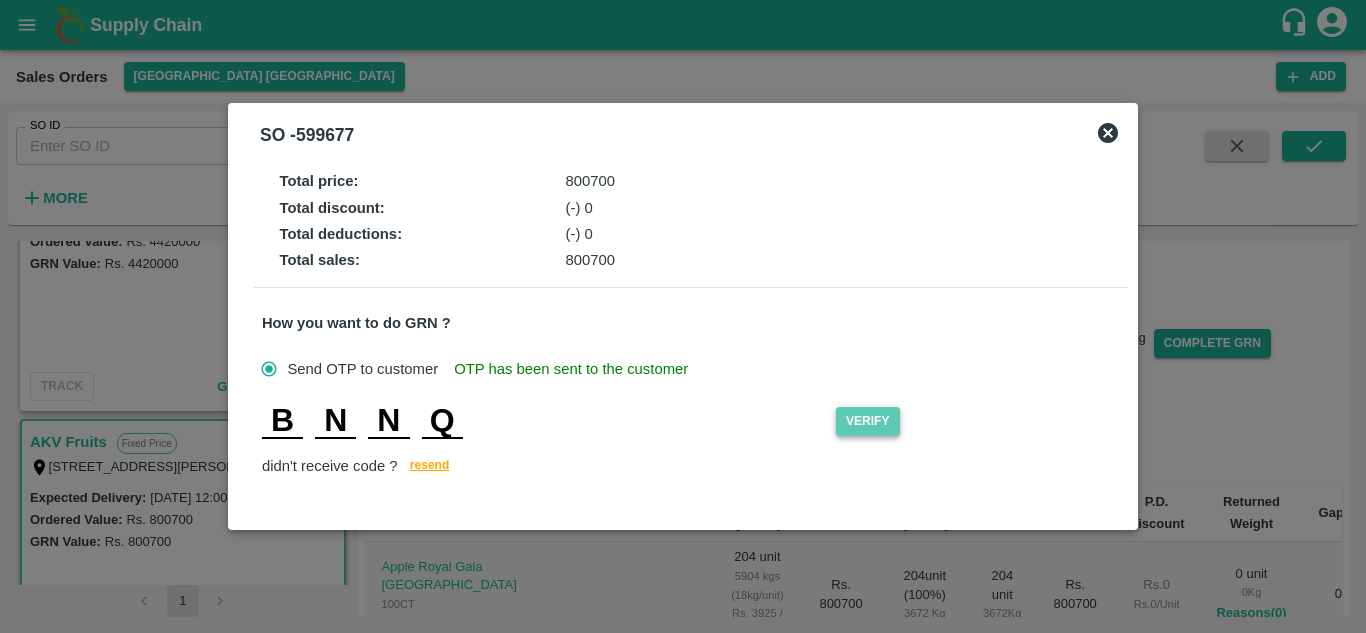 click on "Verify" at bounding box center (868, 421) 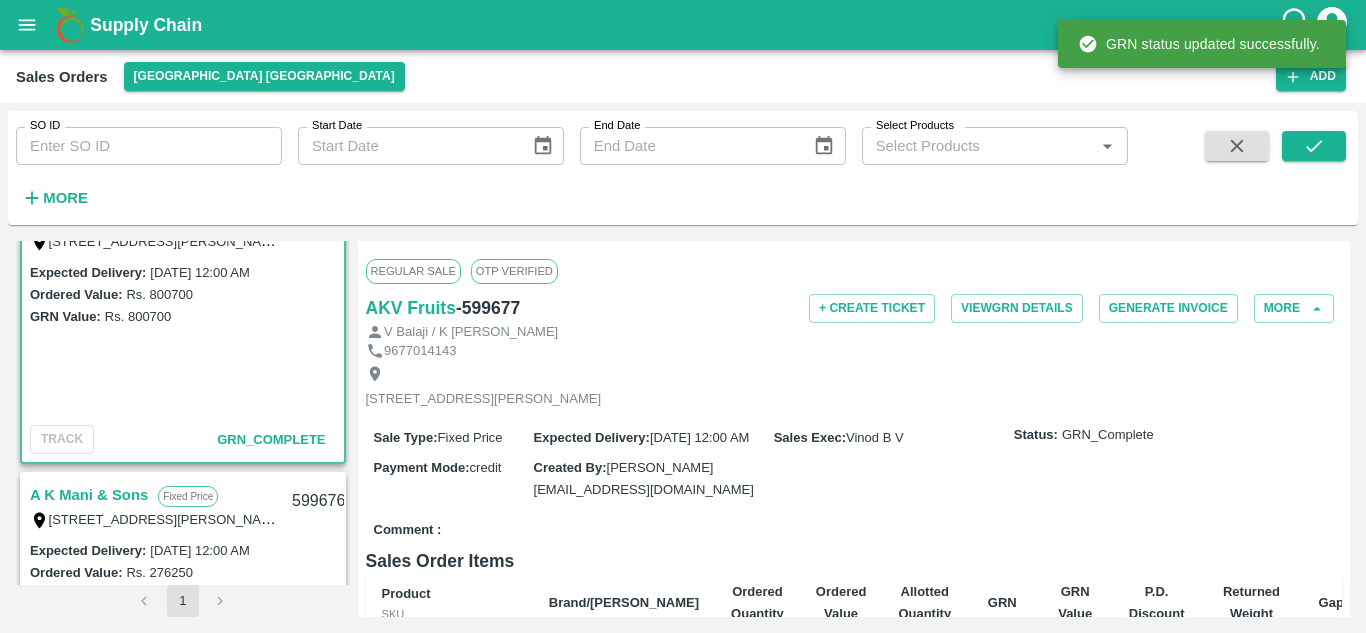 scroll, scrollTop: 991, scrollLeft: 0, axis: vertical 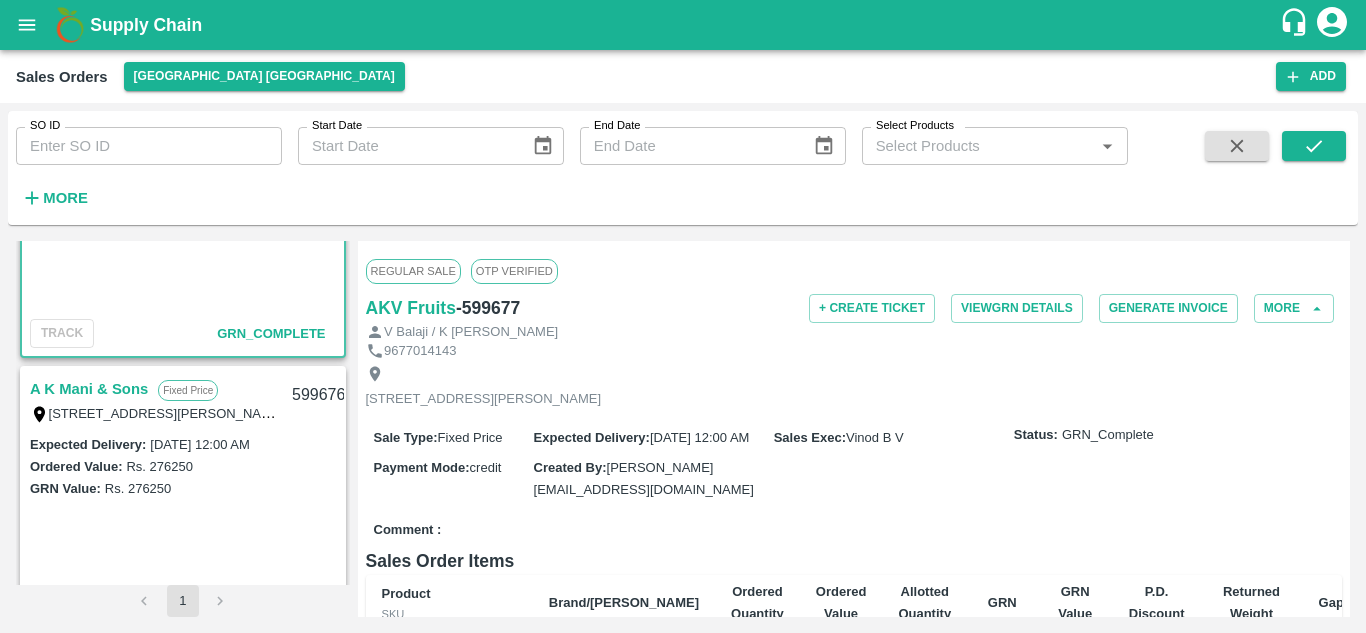 click on "A K Mani & Sons" at bounding box center [89, 389] 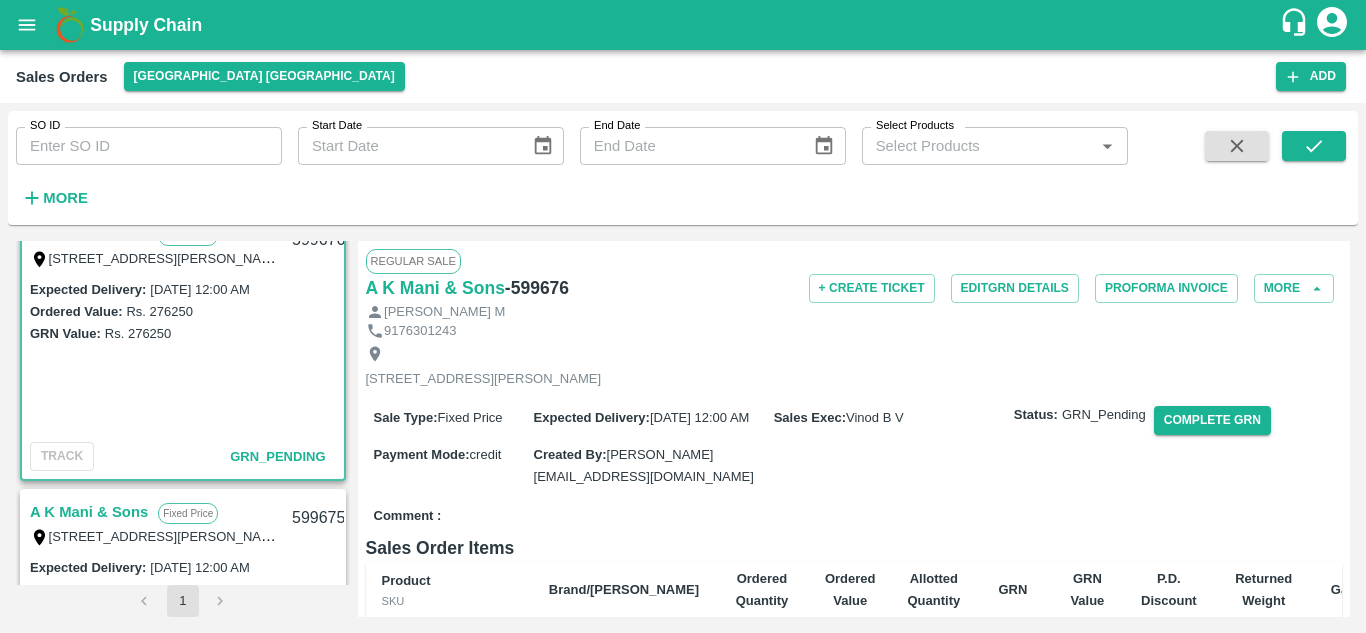 scroll, scrollTop: 1142, scrollLeft: 0, axis: vertical 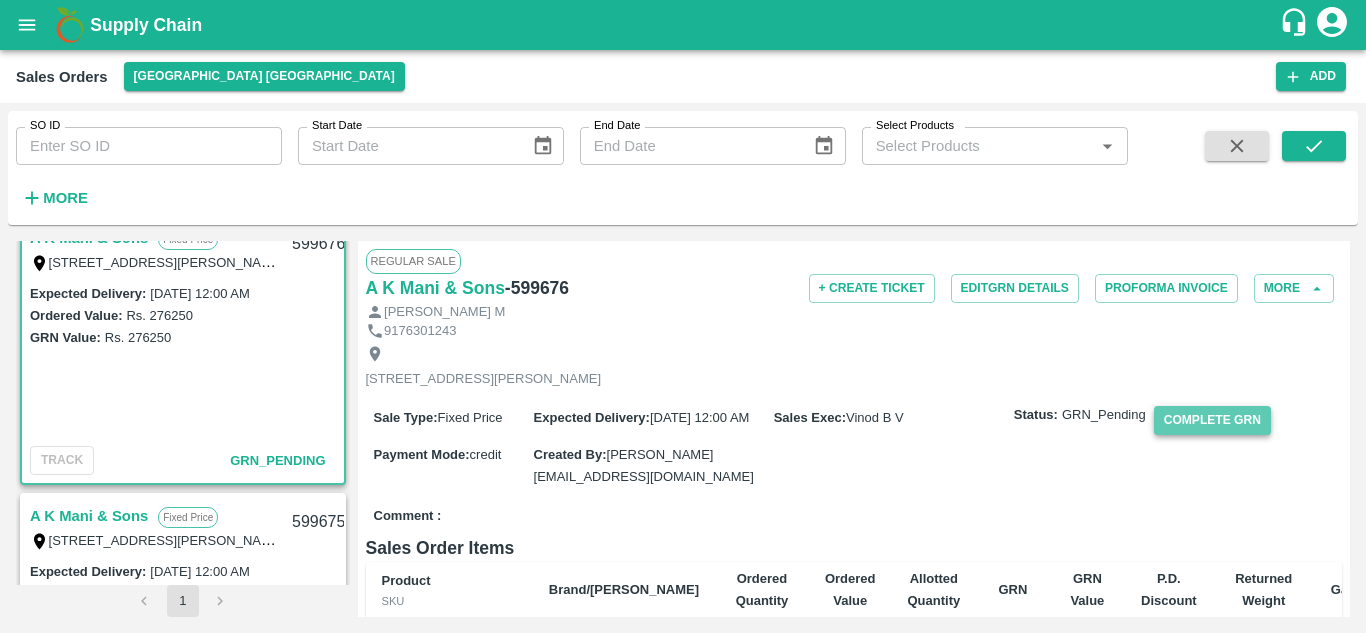 click on "Complete GRN" at bounding box center (1212, 420) 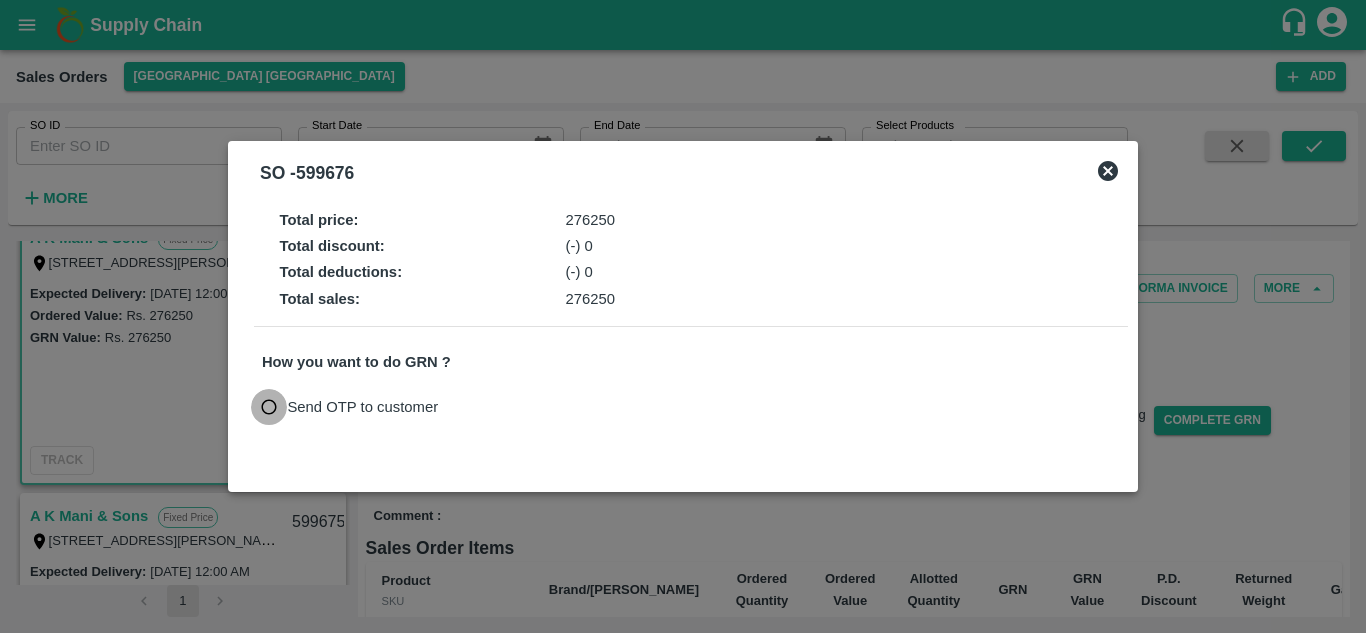 click on "Send OTP to customer" at bounding box center (269, 407) 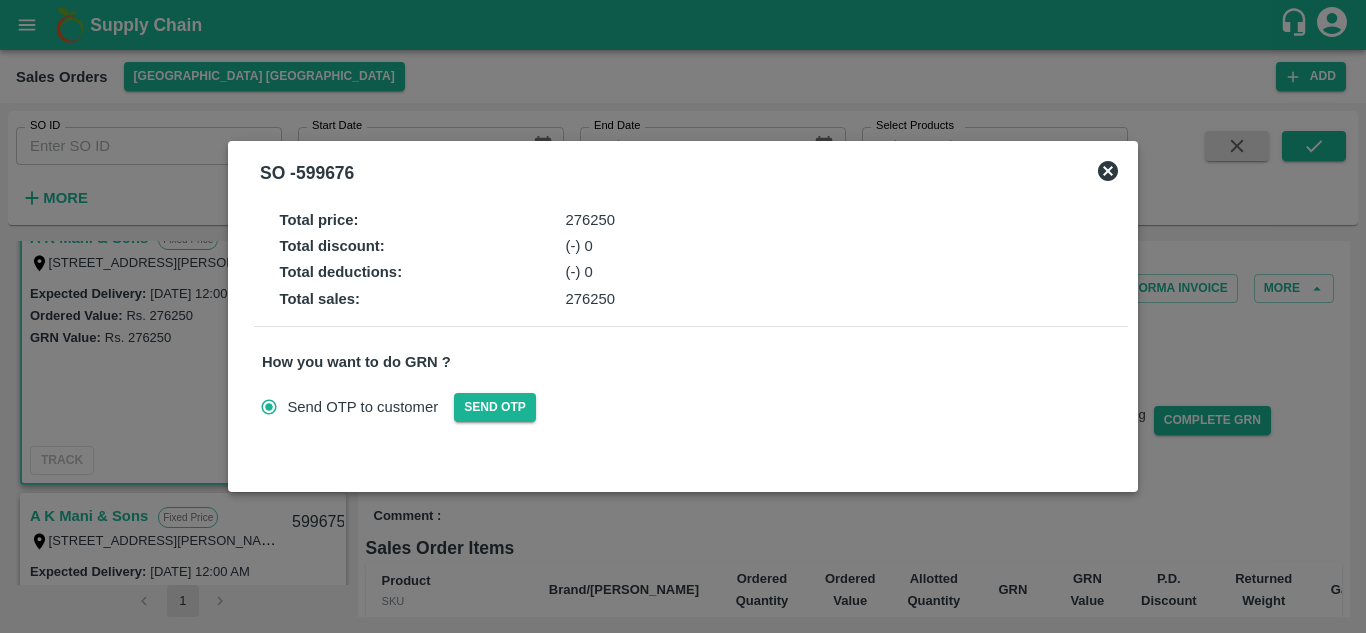 click on "SO -  599676" at bounding box center (683, 173) 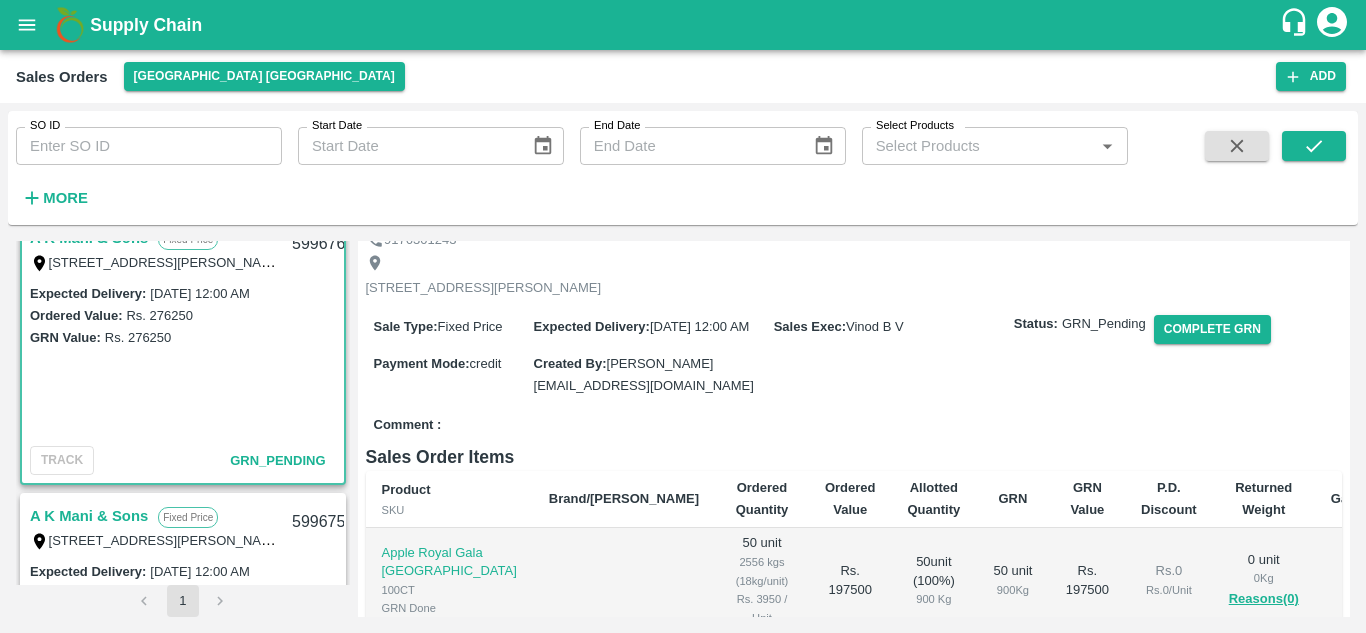 scroll, scrollTop: 87, scrollLeft: 0, axis: vertical 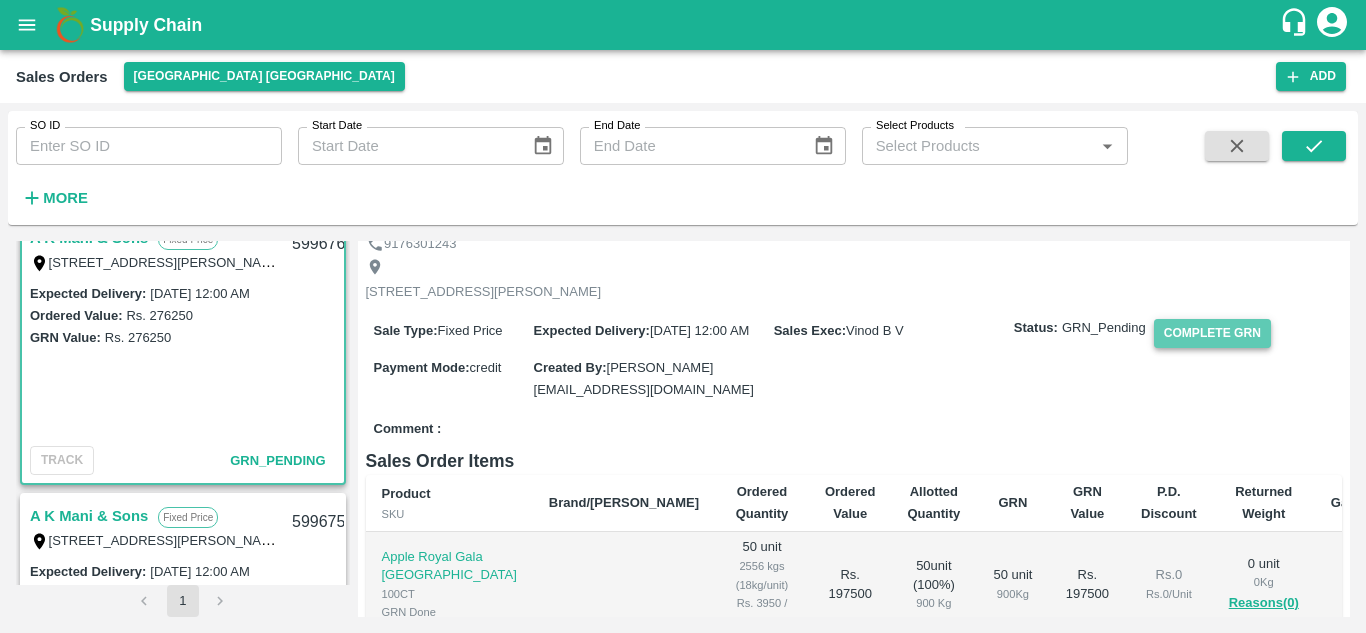 click on "Complete GRN" at bounding box center [1212, 333] 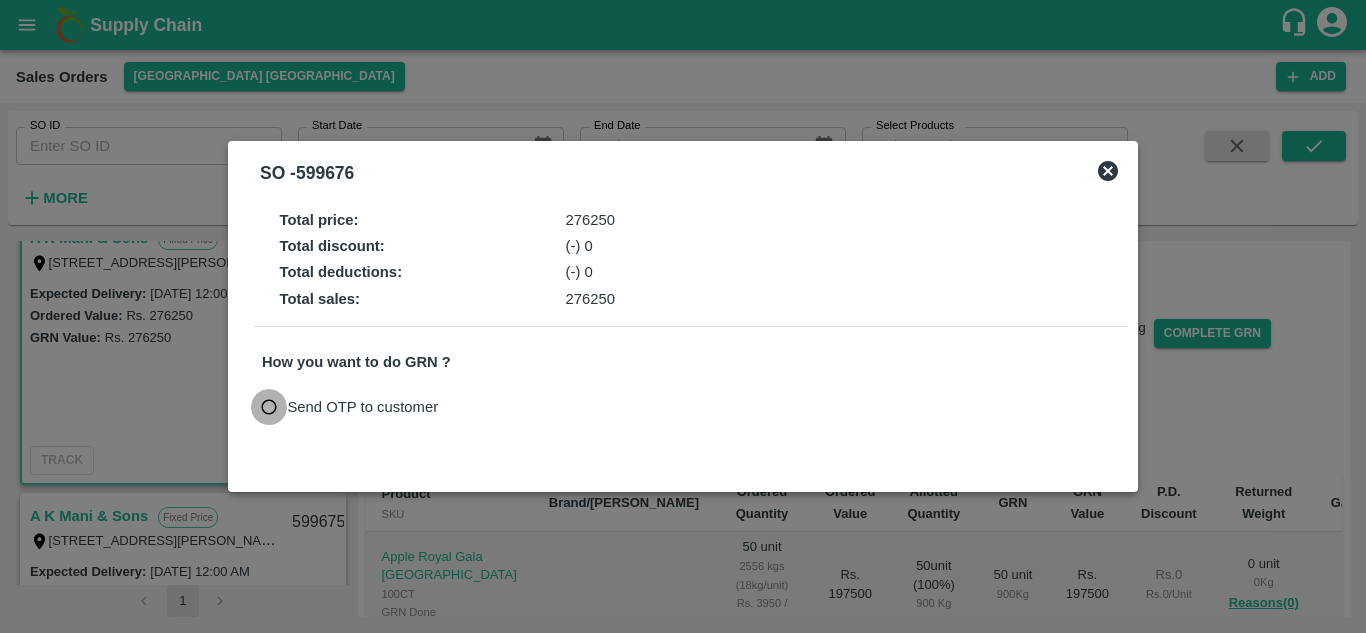 click on "Send OTP to customer" at bounding box center [269, 407] 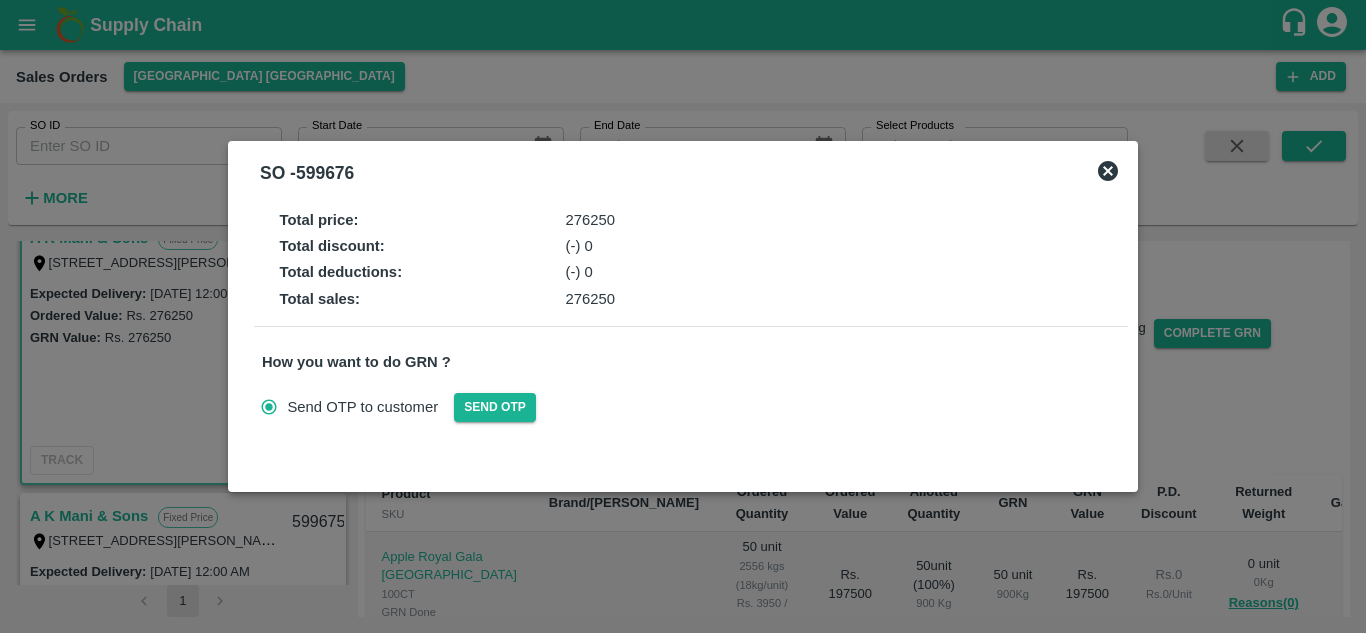 click 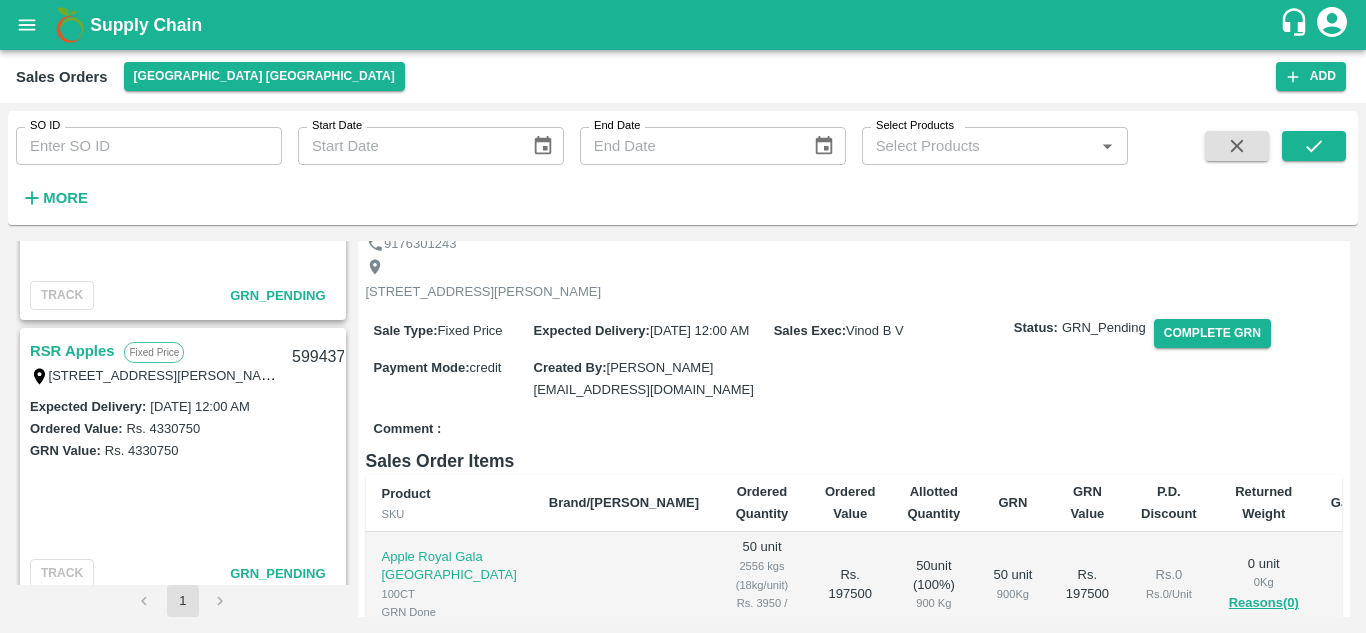 scroll, scrollTop: 1602, scrollLeft: 0, axis: vertical 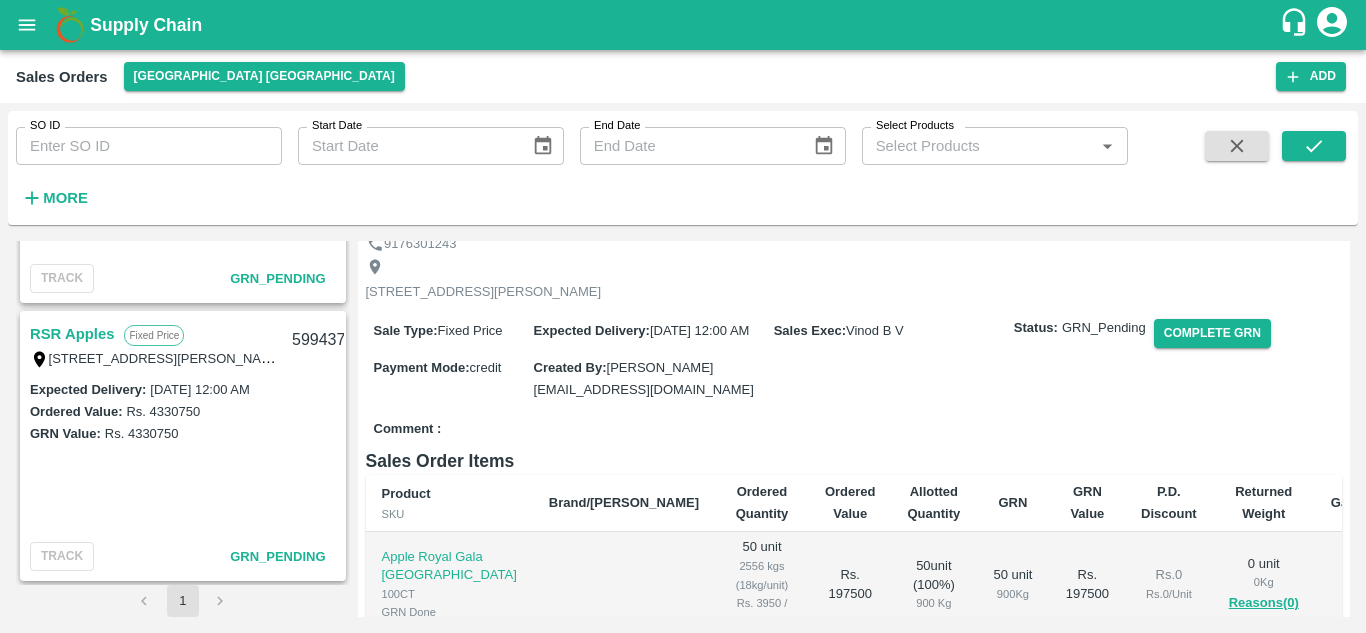 click on "RSR Apples" at bounding box center (72, 334) 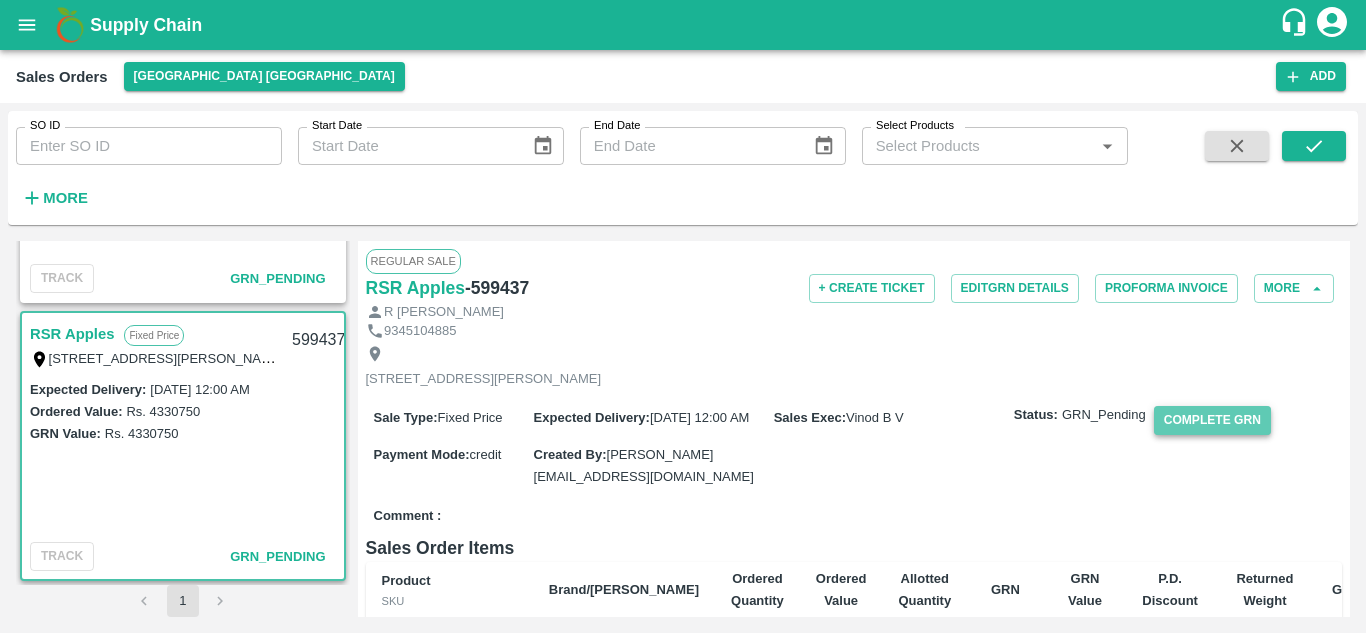 click on "Complete GRN" at bounding box center (1212, 420) 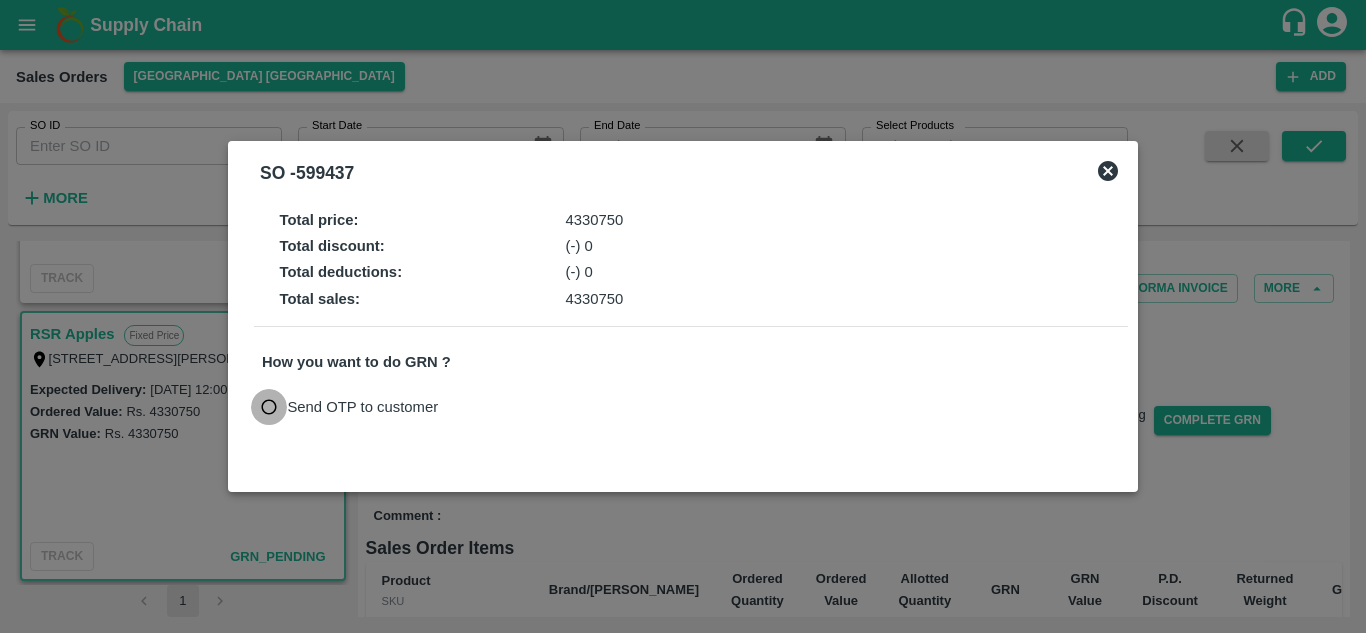 click on "Send OTP to customer" at bounding box center [269, 407] 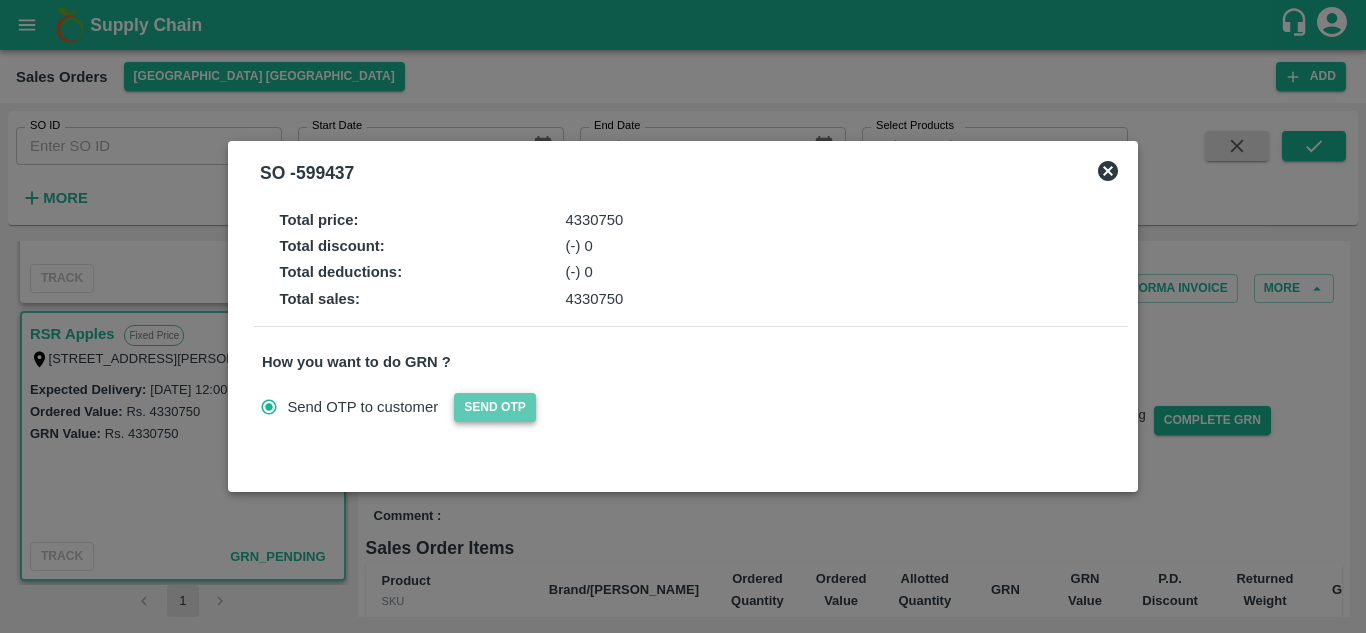 click on "Send OTP" at bounding box center [495, 407] 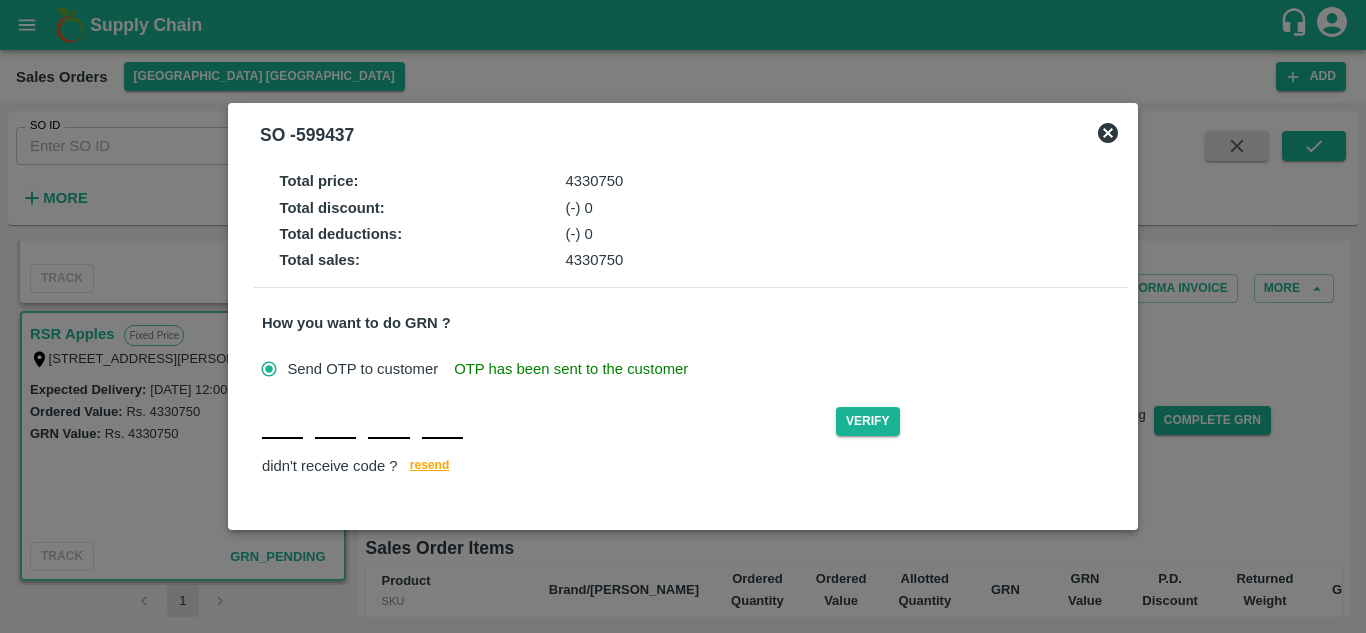 click at bounding box center (282, 421) 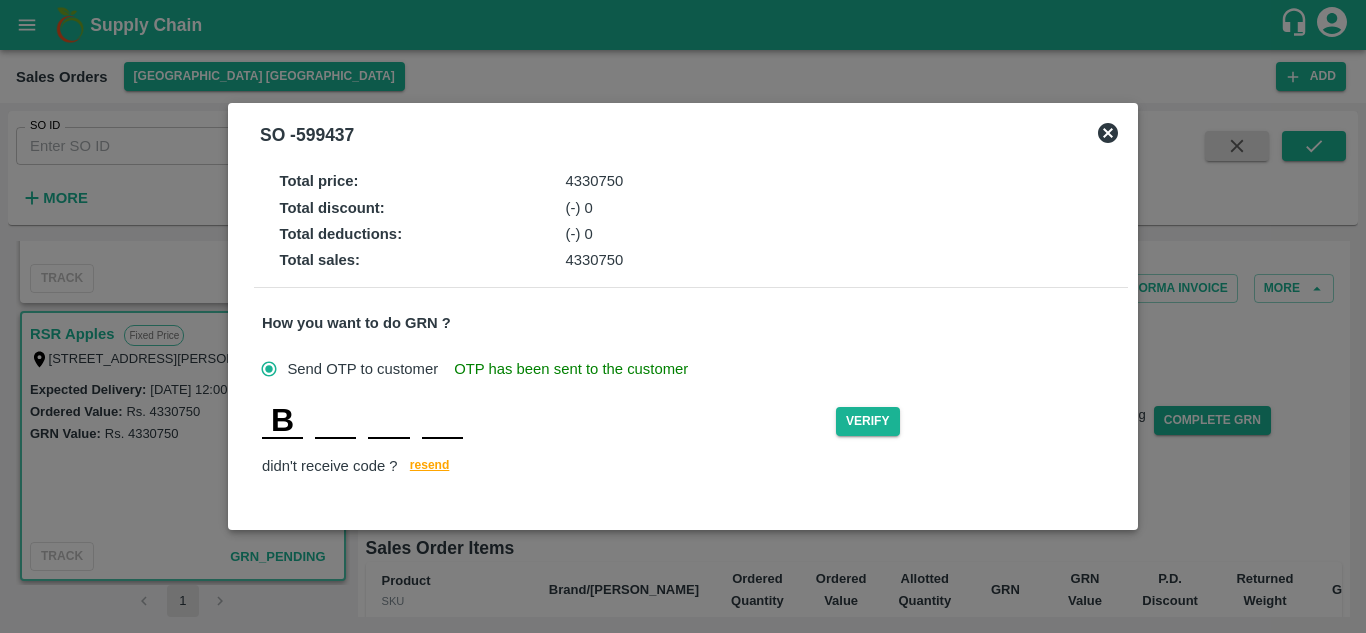 type on "U" 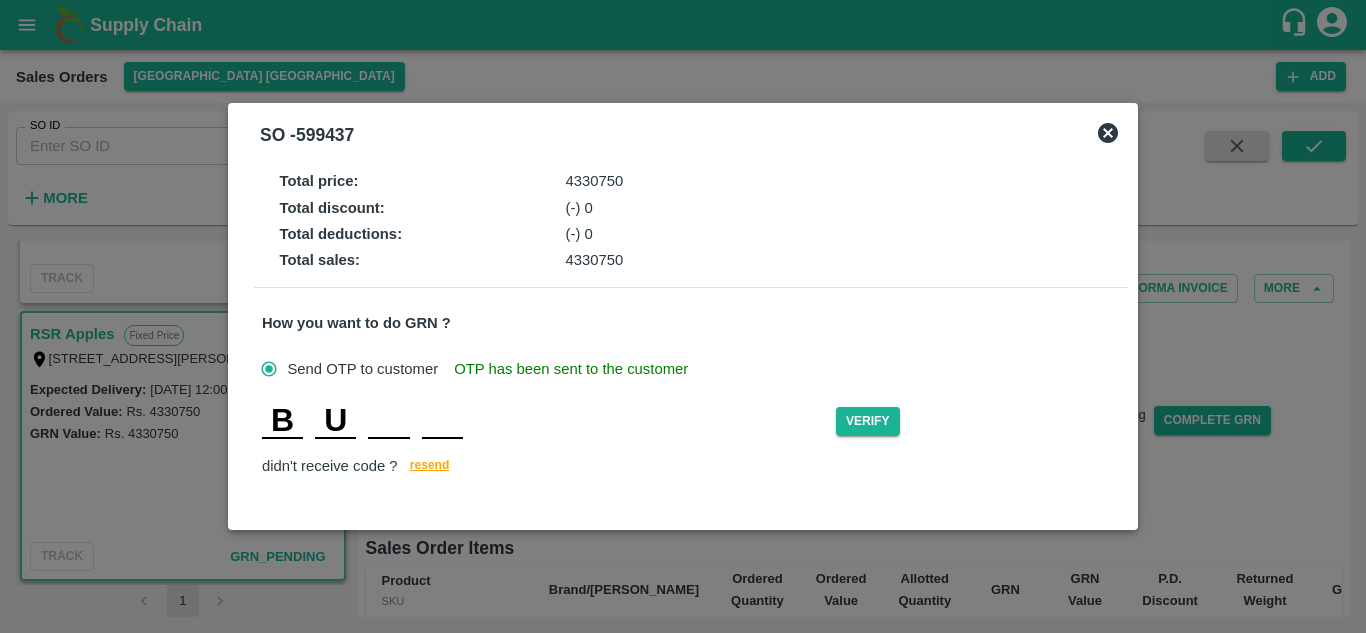 type on "E" 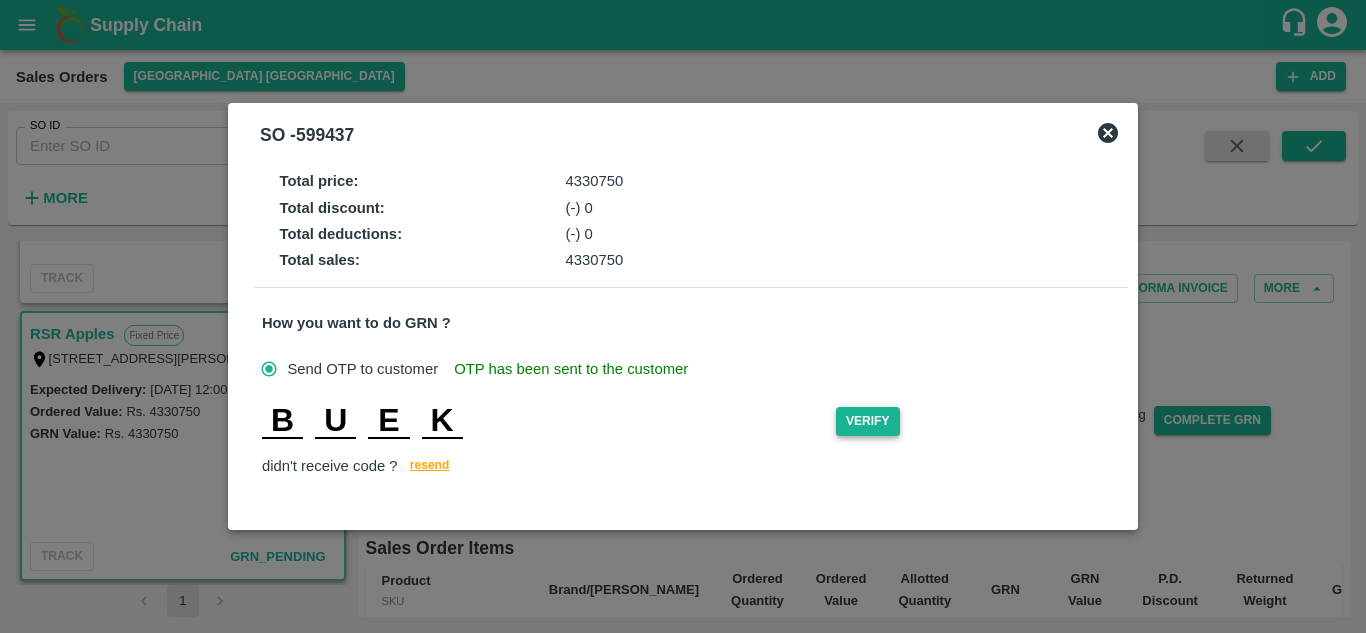 type on "K" 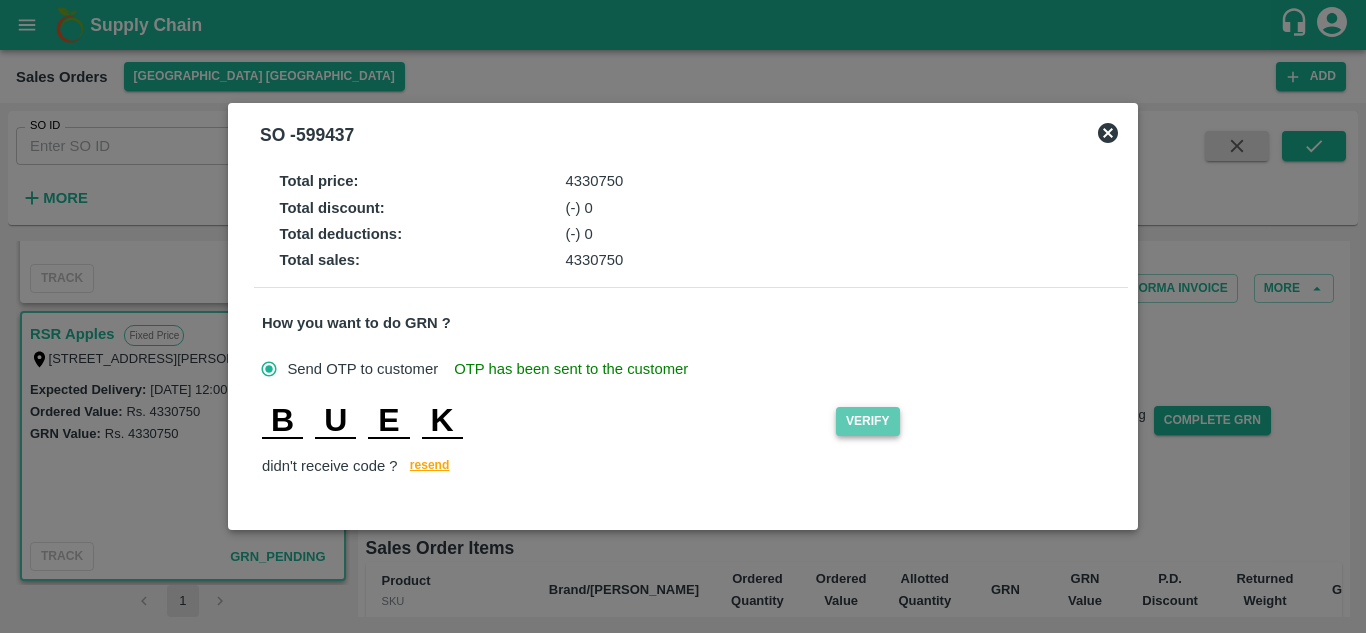 click on "Verify" at bounding box center [868, 421] 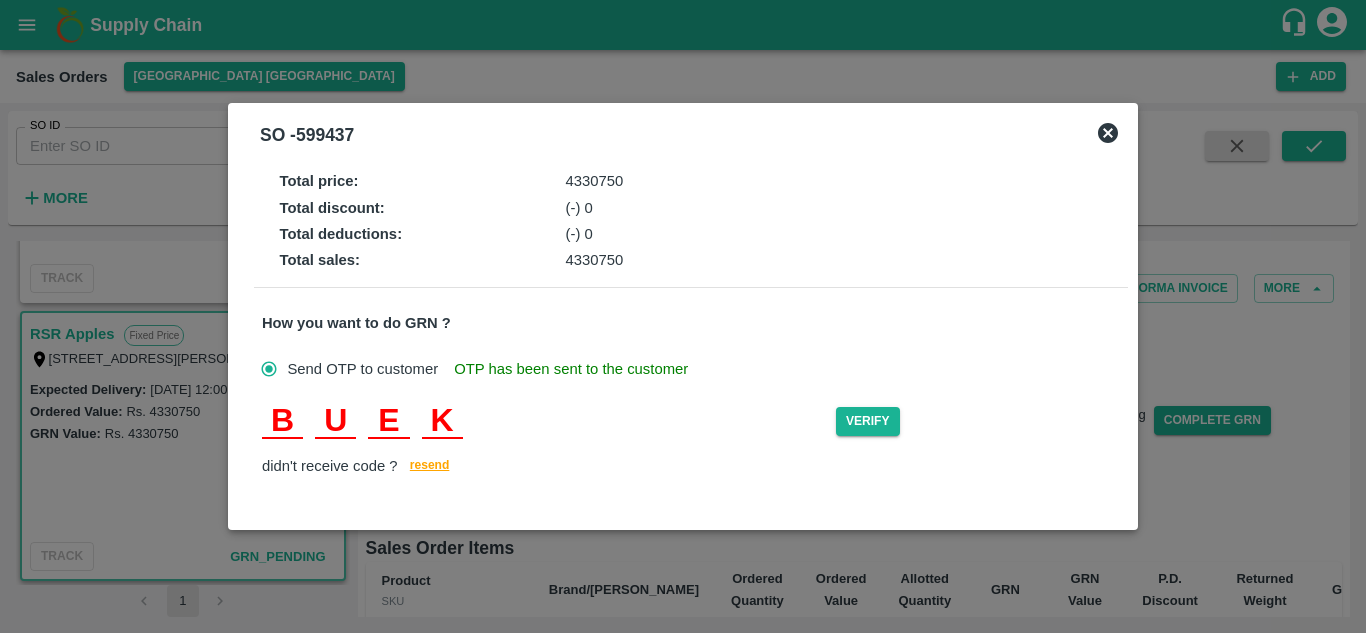 click on "B U E K" at bounding box center (549, 421) 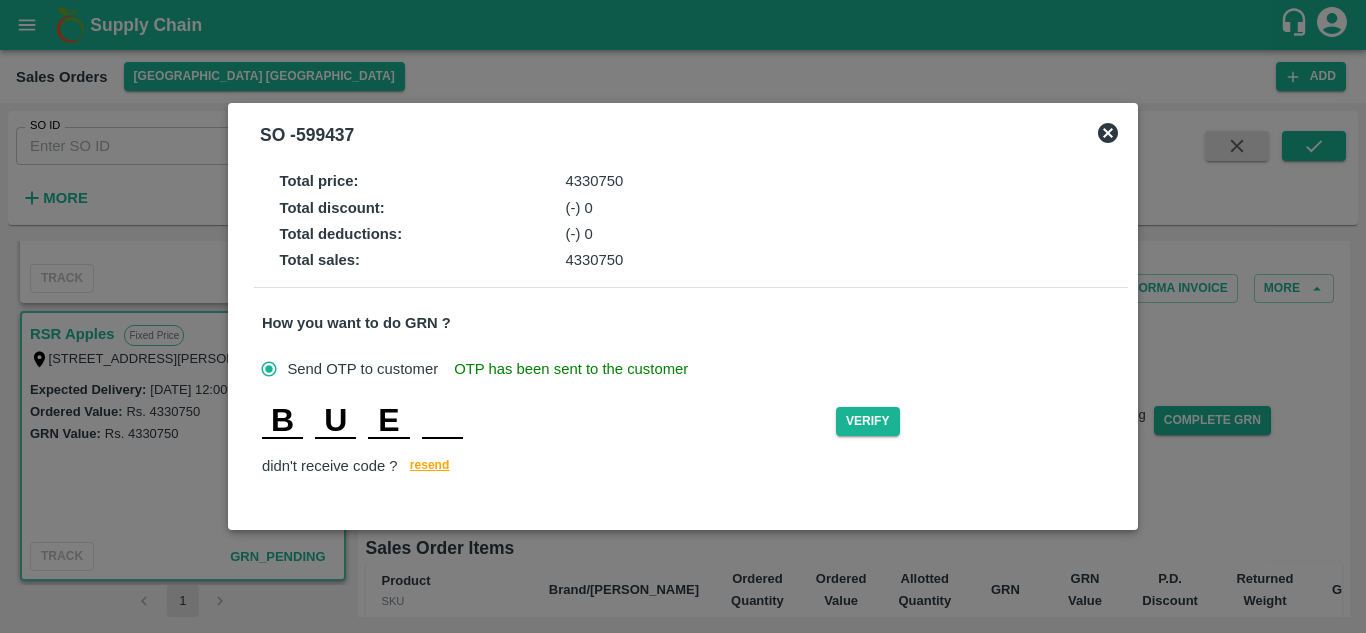 type 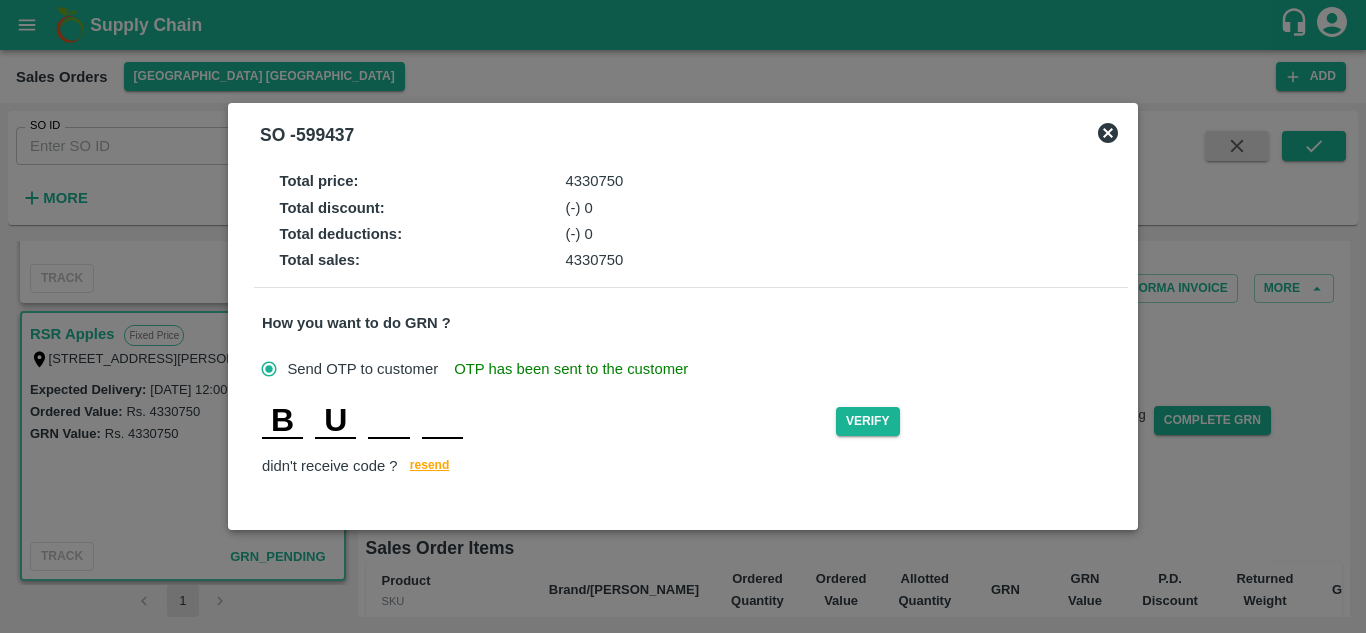 type 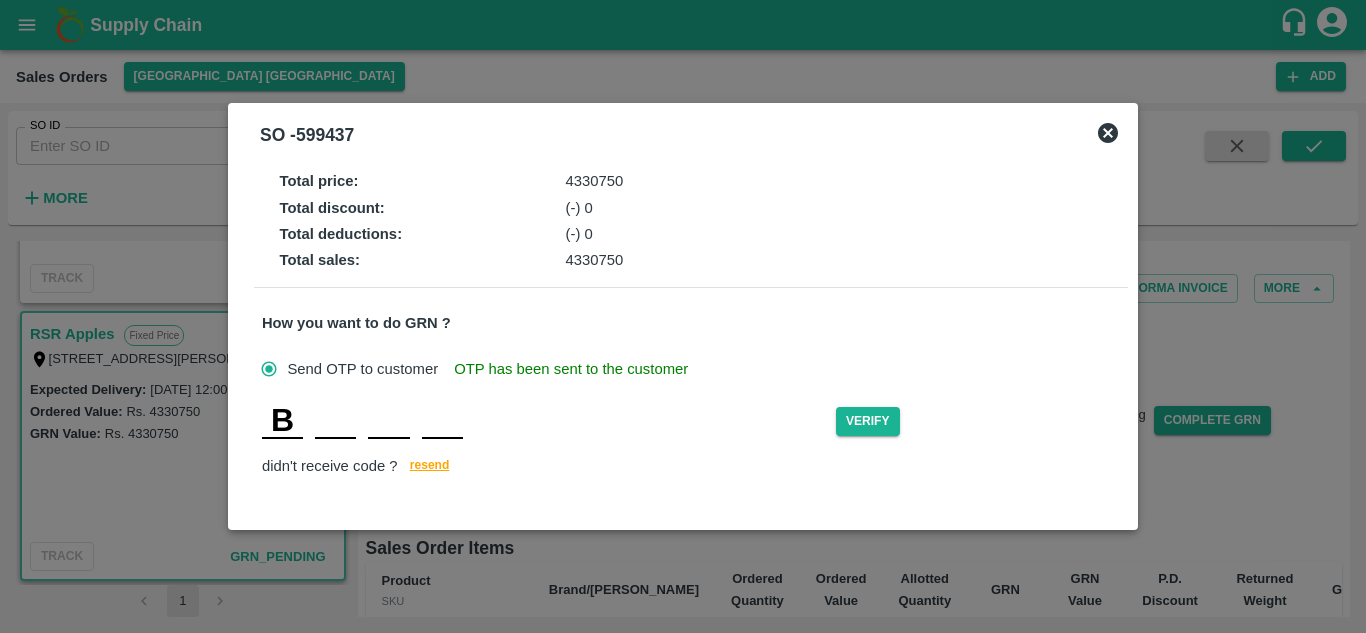 type 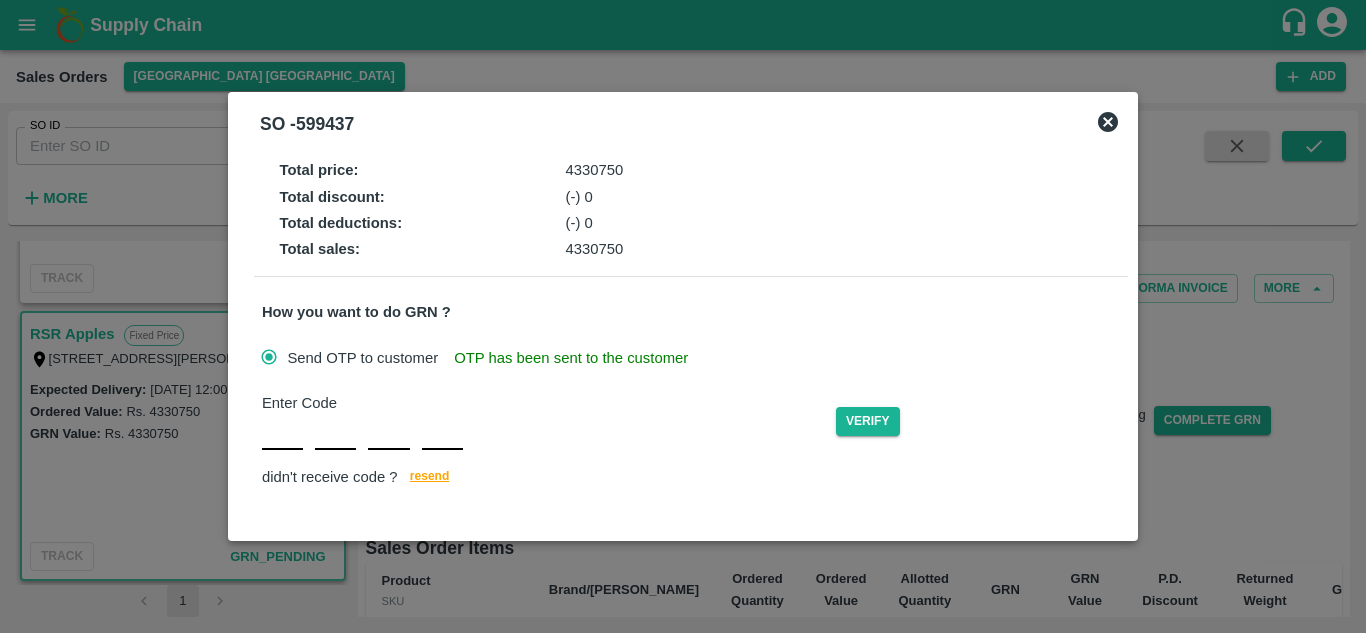 type on "V" 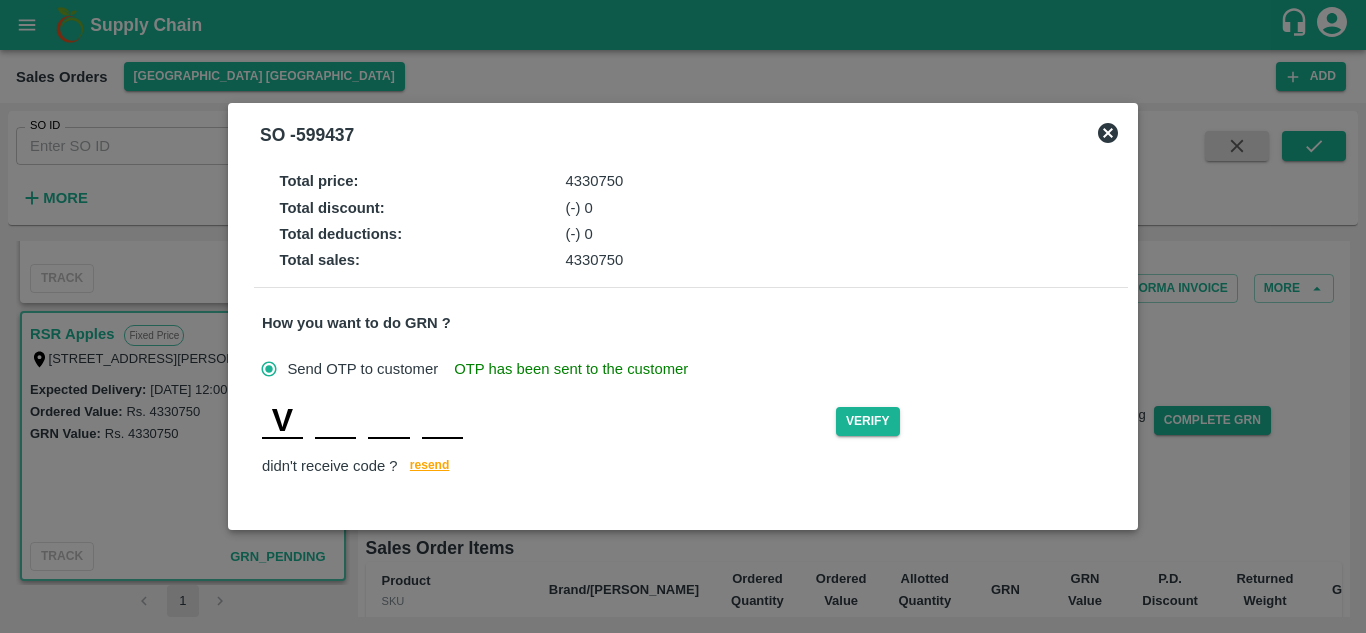 type on "U" 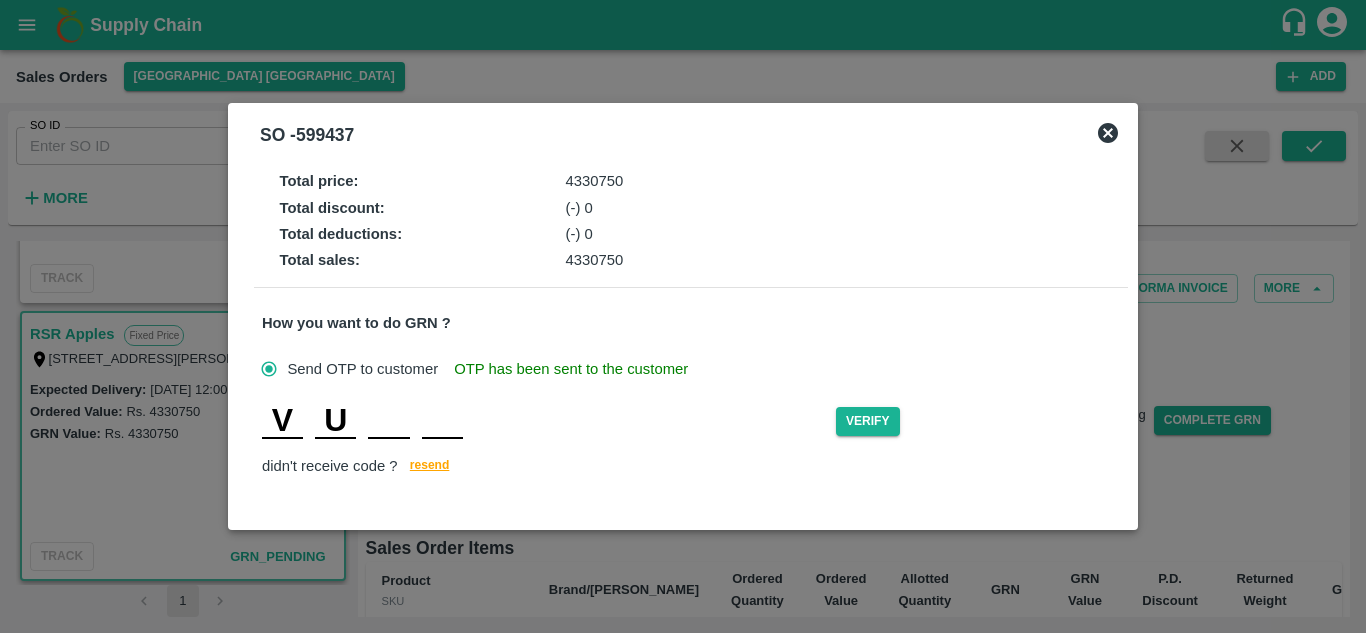 type on "E" 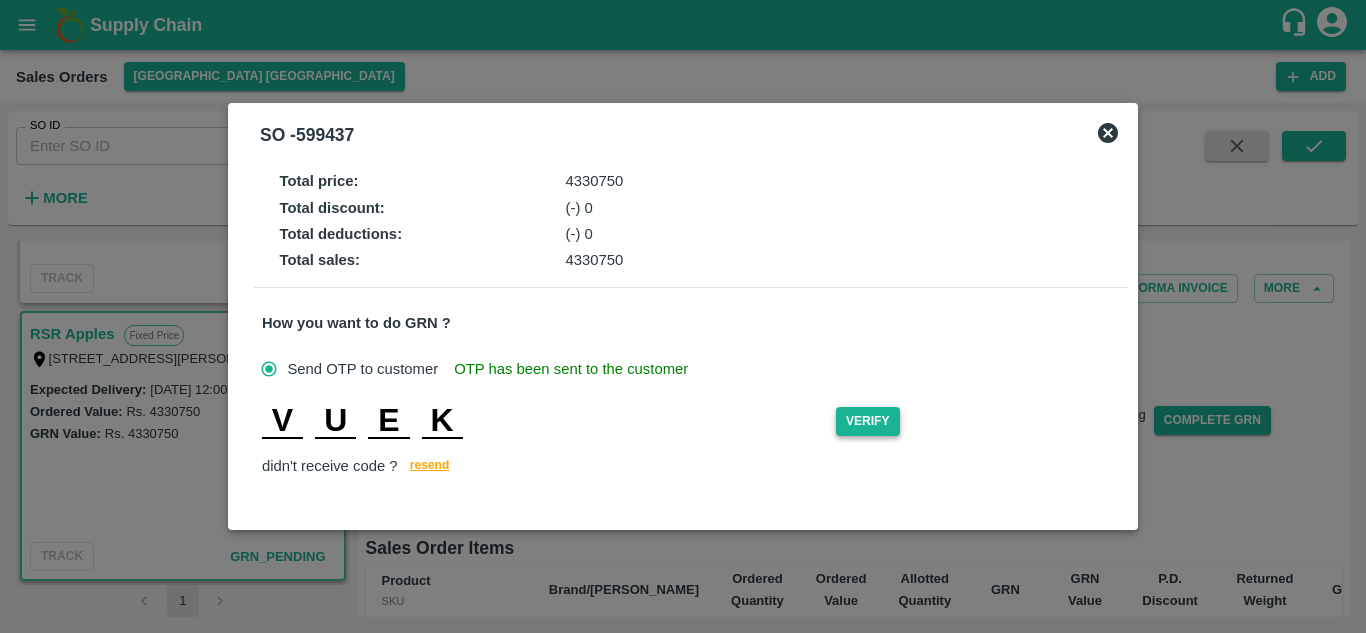 type on "K" 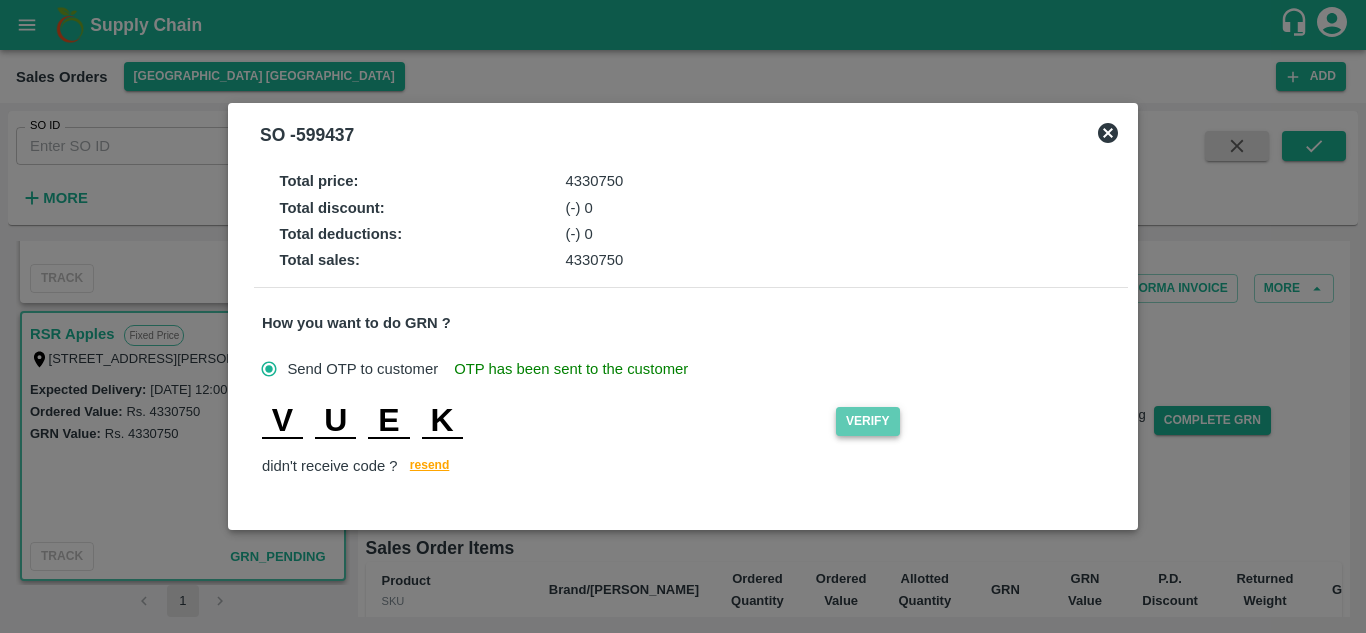 click on "Verify" at bounding box center (868, 421) 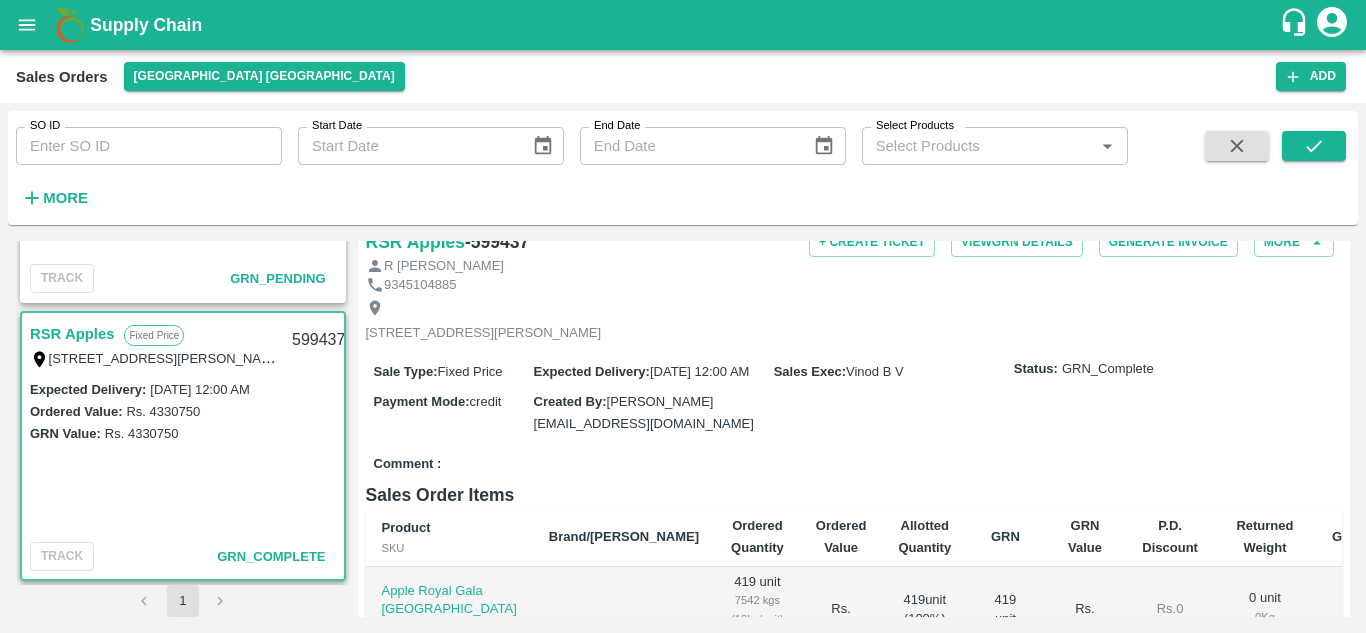 scroll, scrollTop: 0, scrollLeft: 0, axis: both 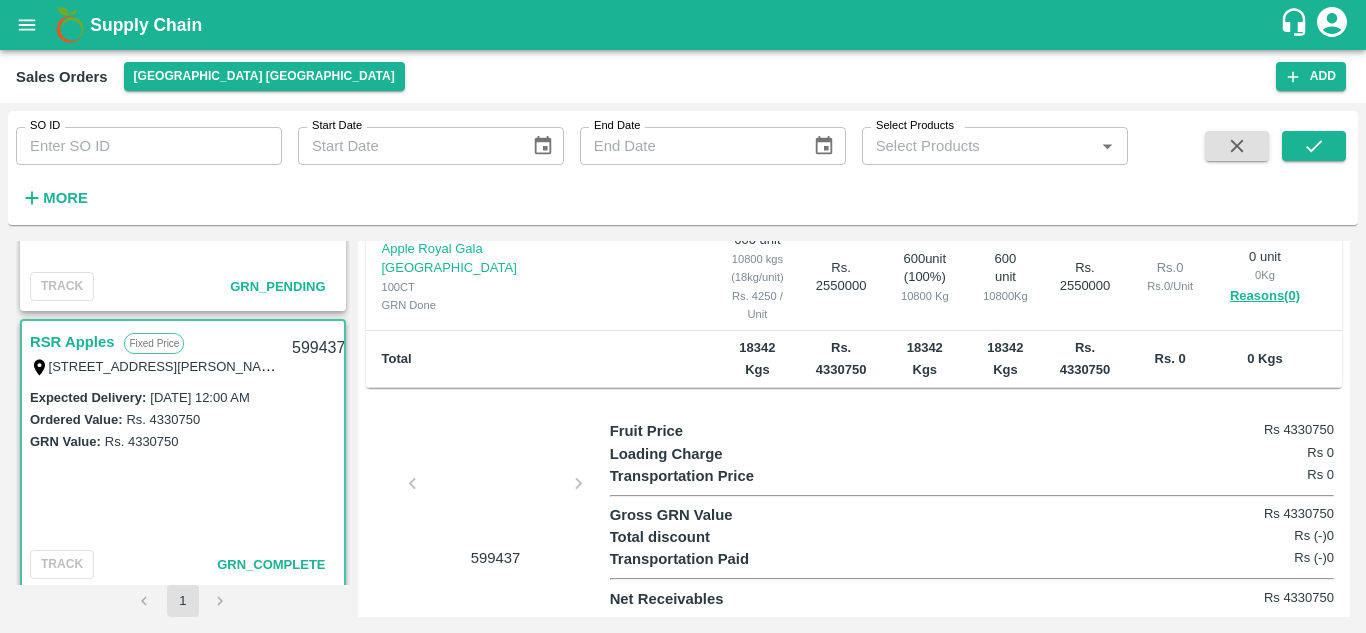 click on "RSR Apples" at bounding box center [72, 342] 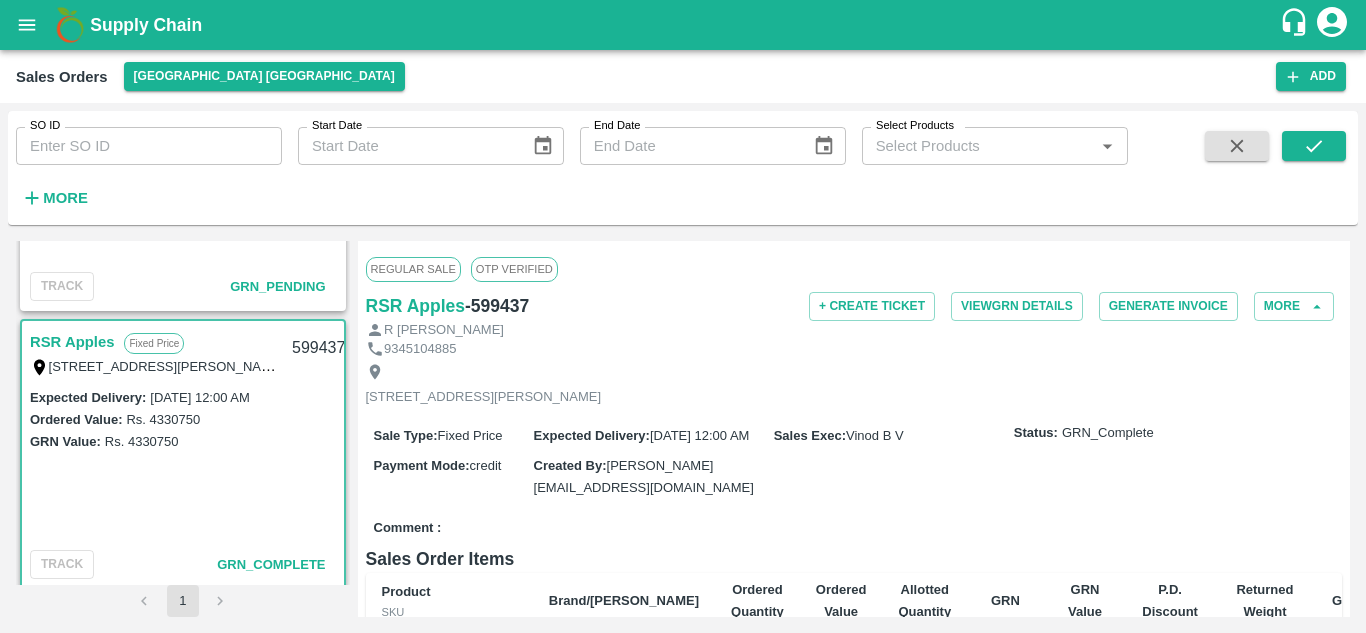 scroll, scrollTop: 0, scrollLeft: 0, axis: both 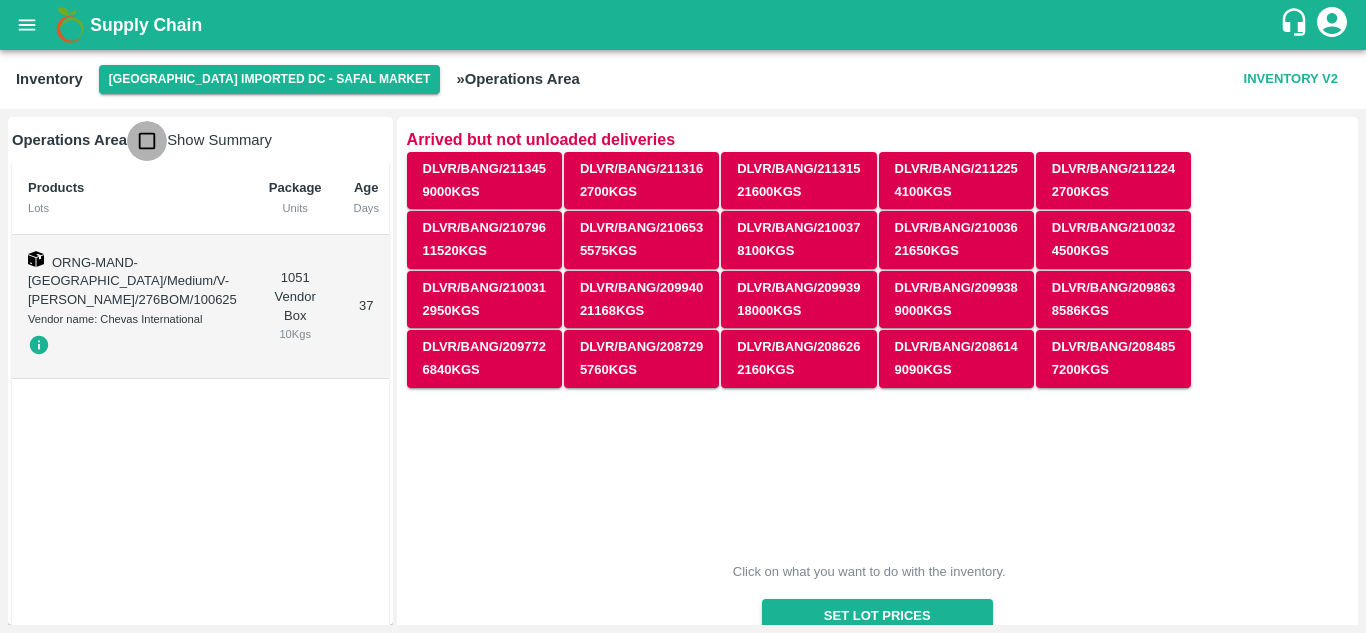 click at bounding box center [147, 141] 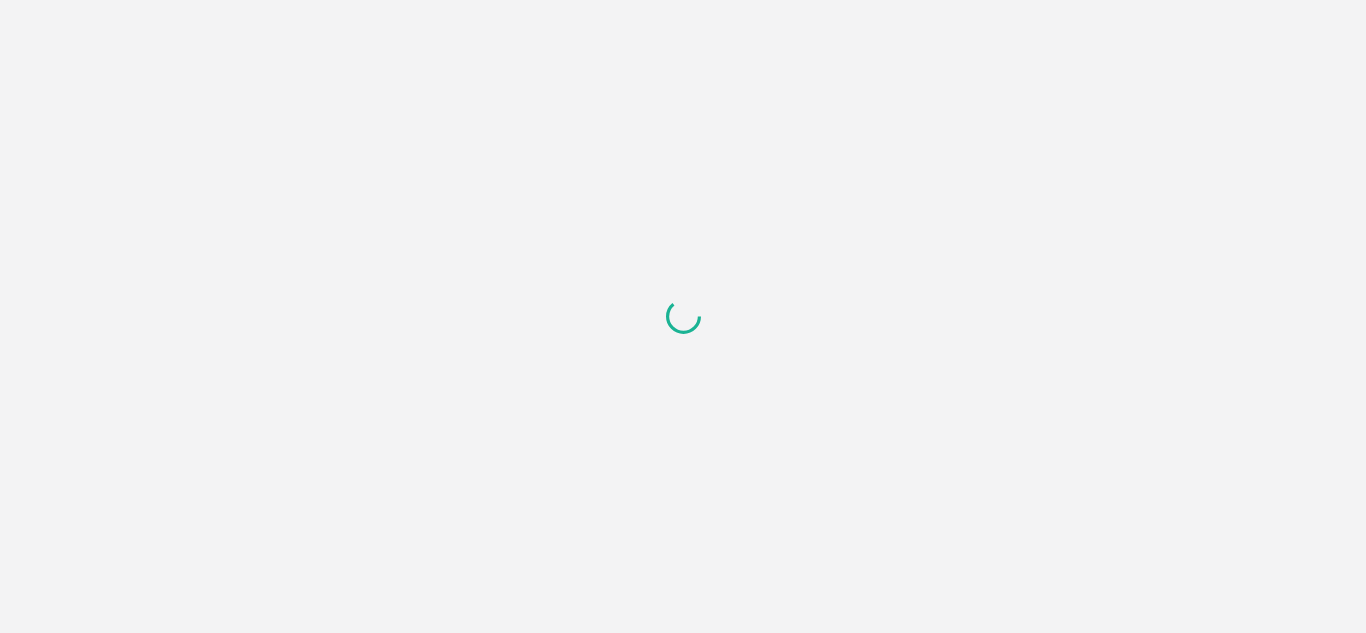 scroll, scrollTop: 0, scrollLeft: 0, axis: both 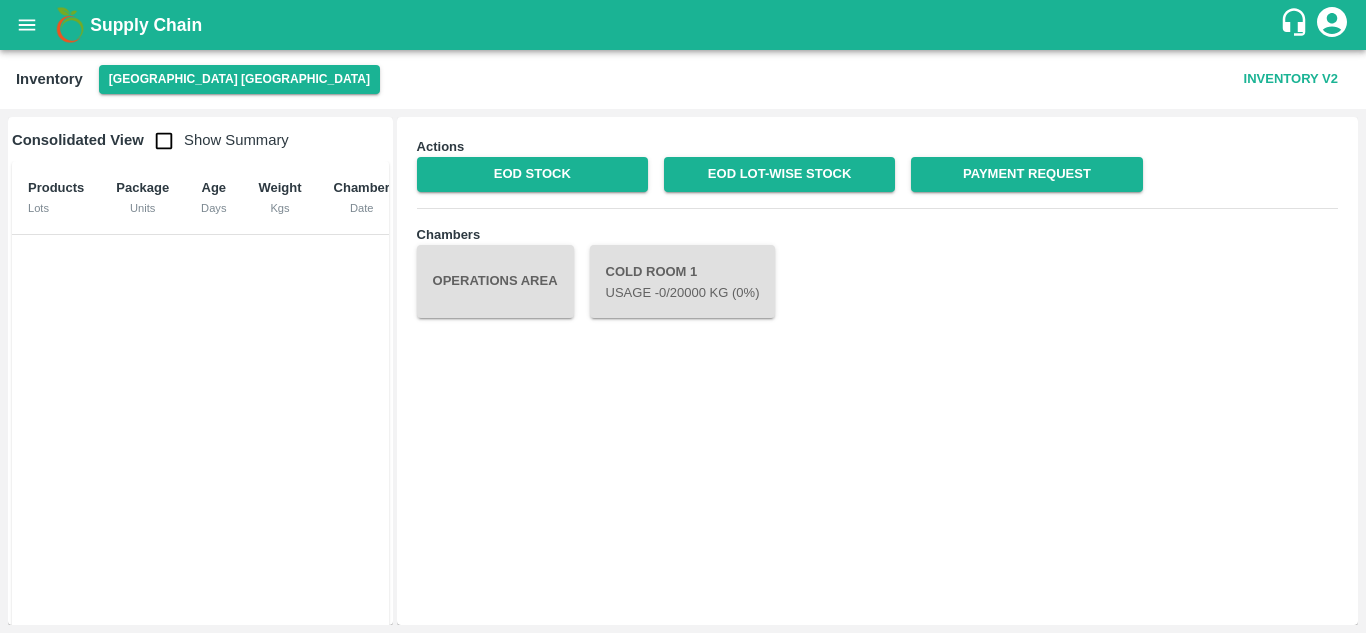 click at bounding box center [164, 141] 